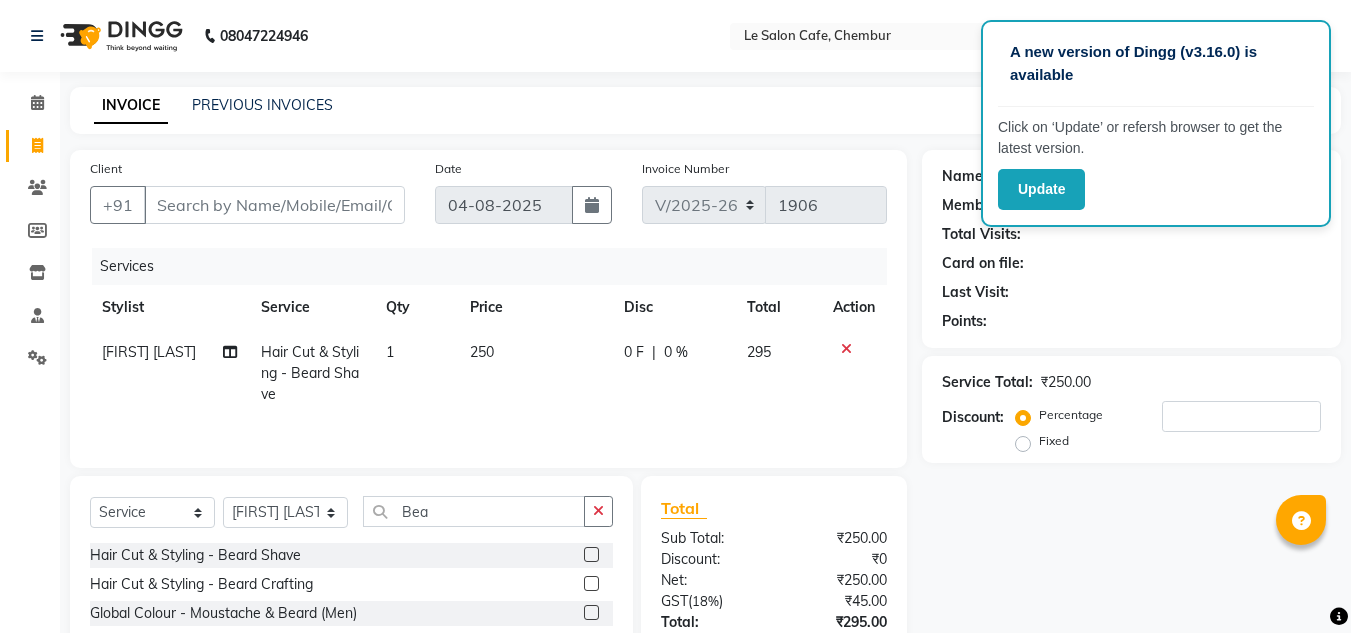select on "594" 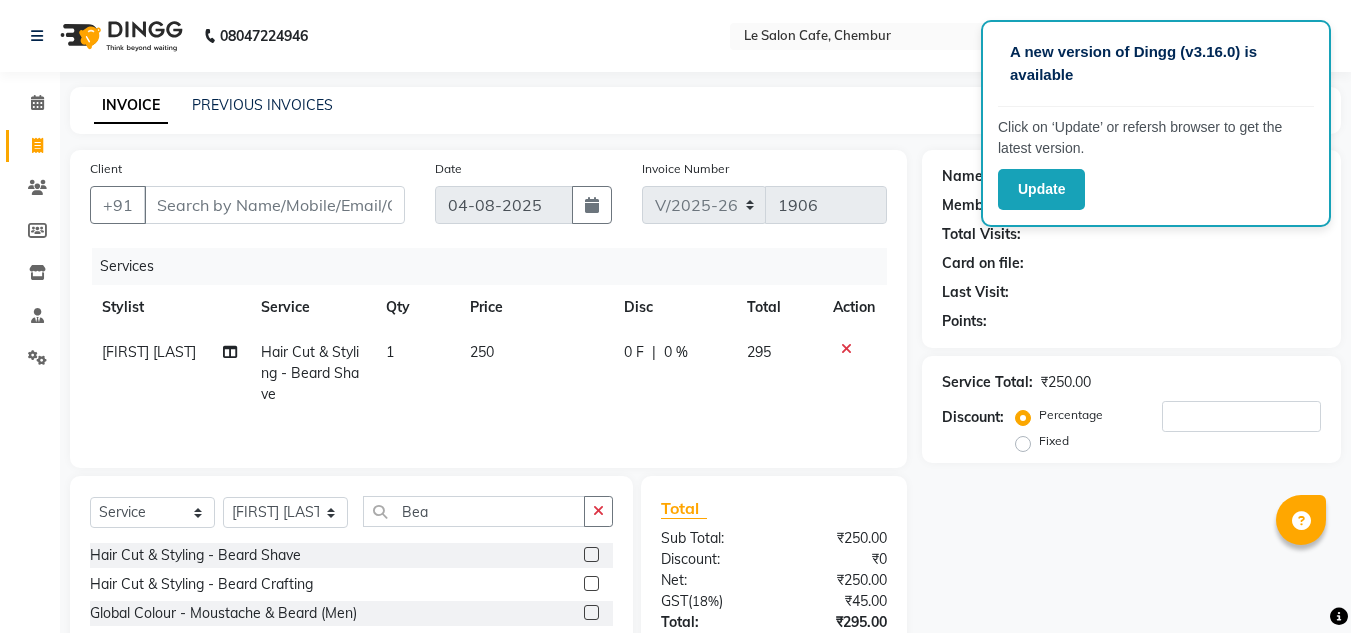 select on "service" 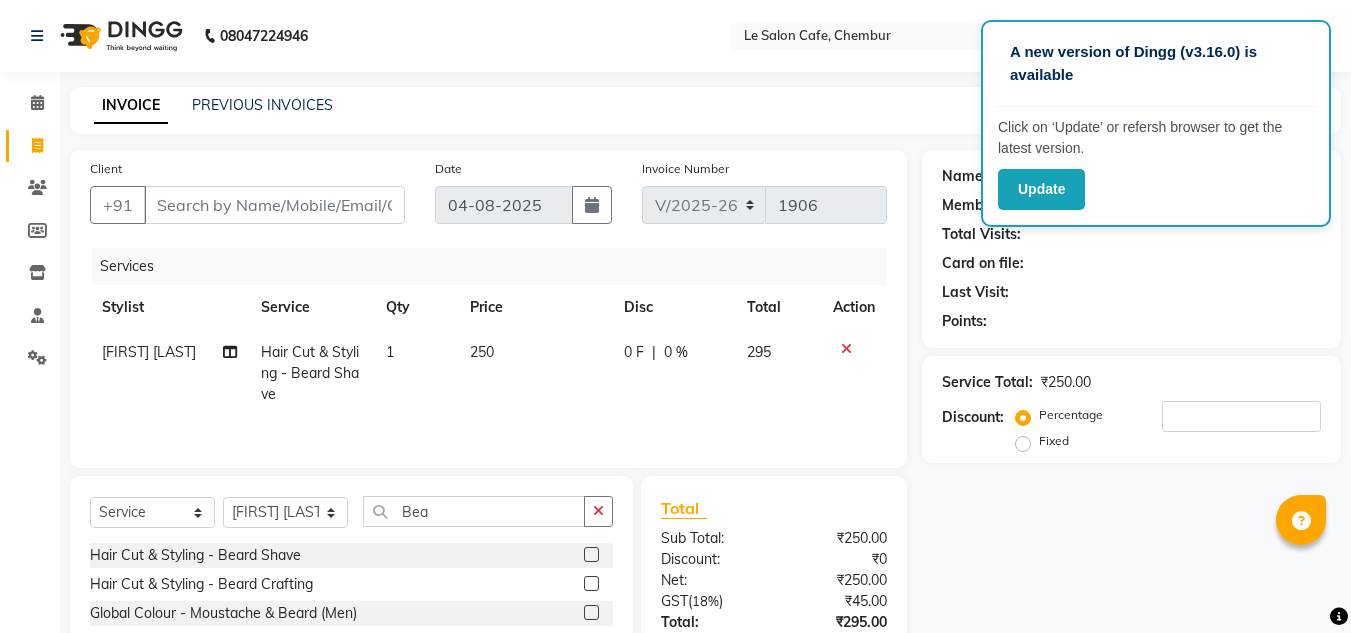 scroll, scrollTop: 0, scrollLeft: 0, axis: both 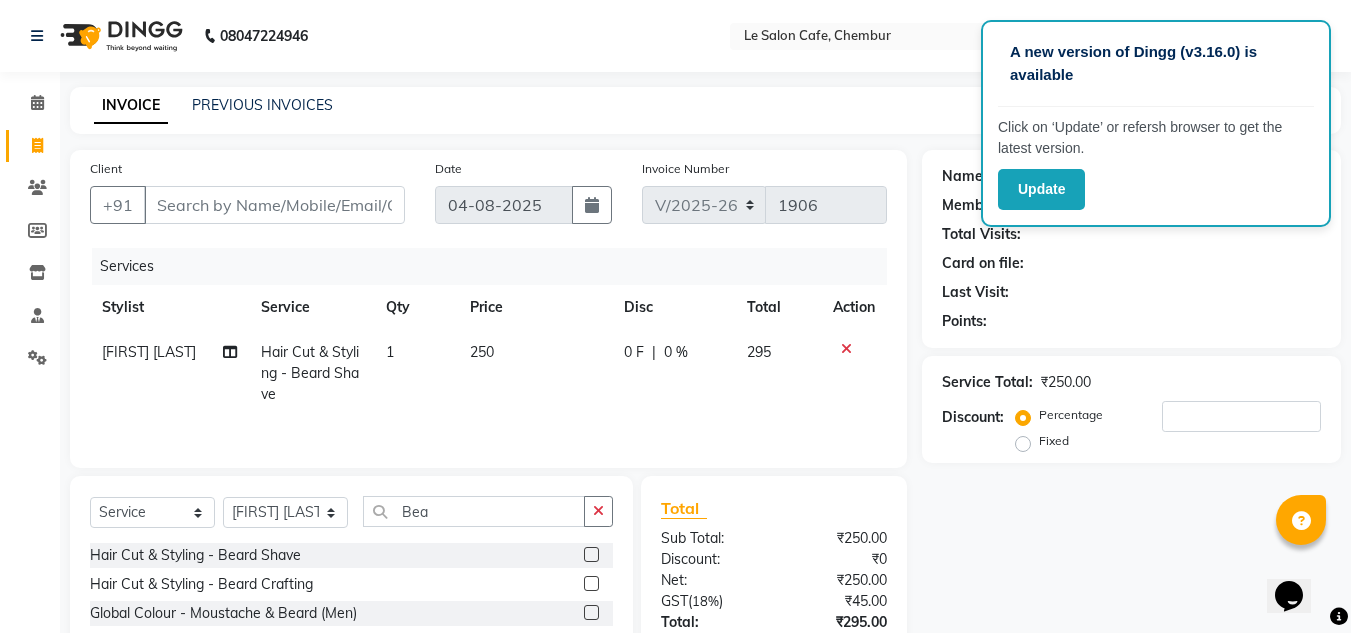 drag, startPoint x: 842, startPoint y: 343, endPoint x: 732, endPoint y: 402, distance: 124.823875 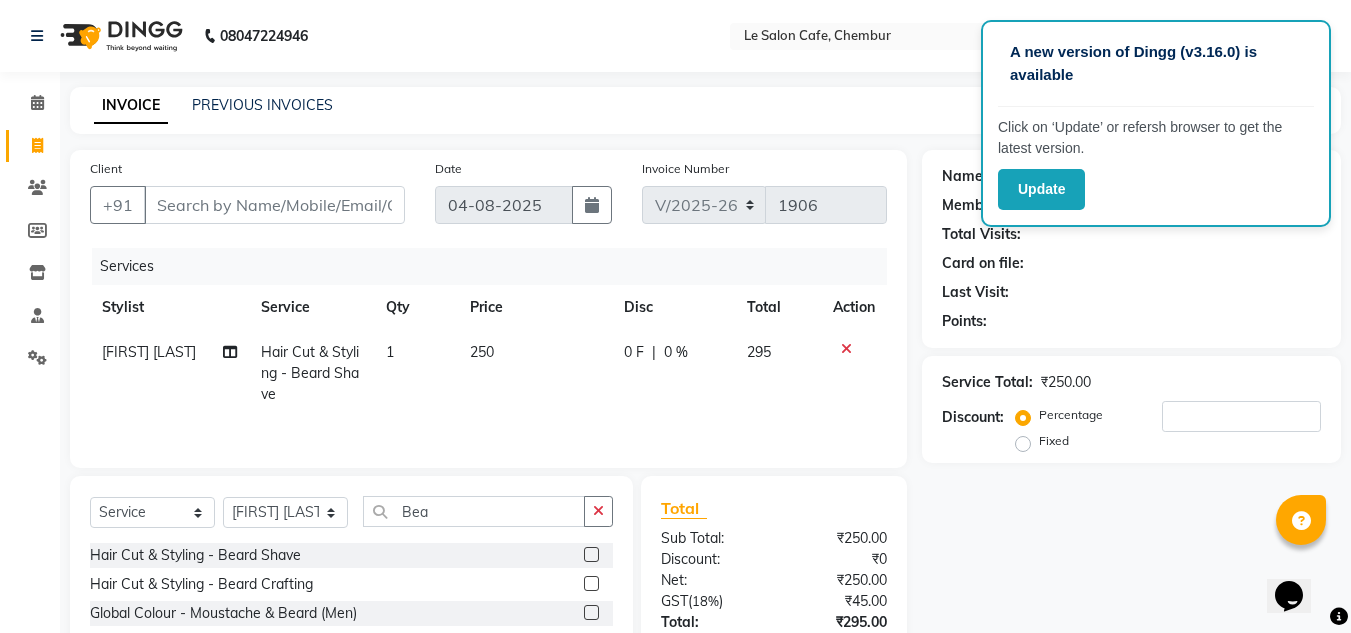 click 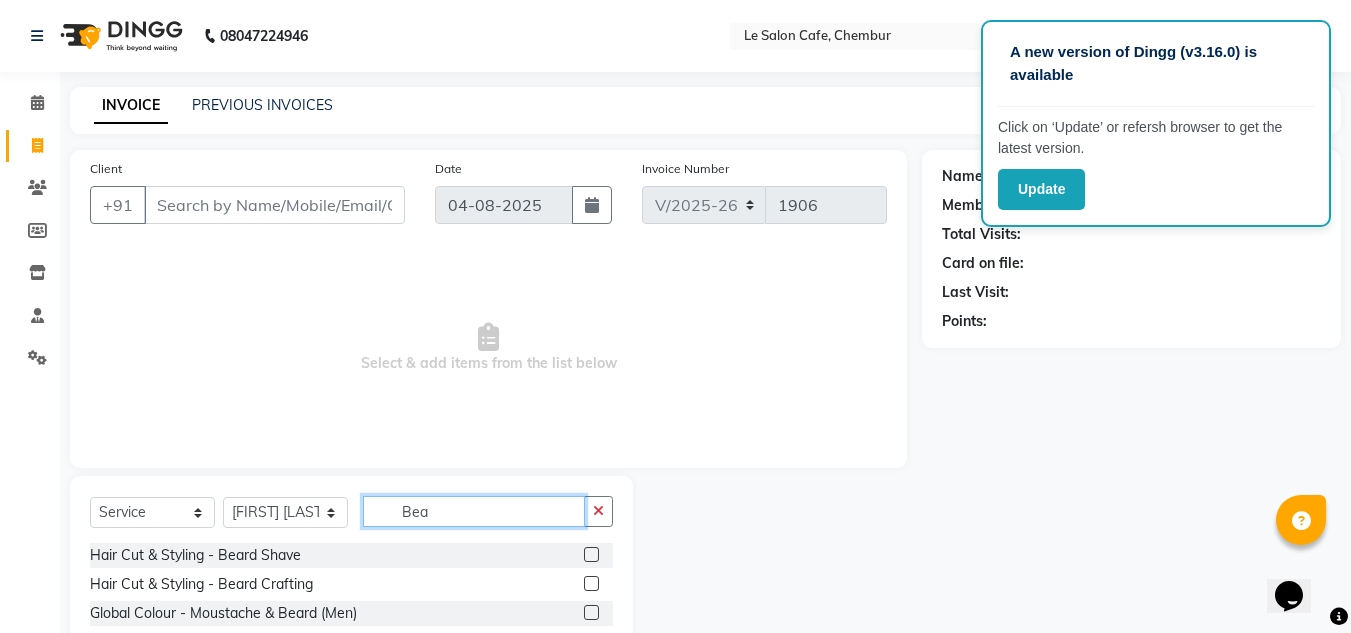 click on "Bea" 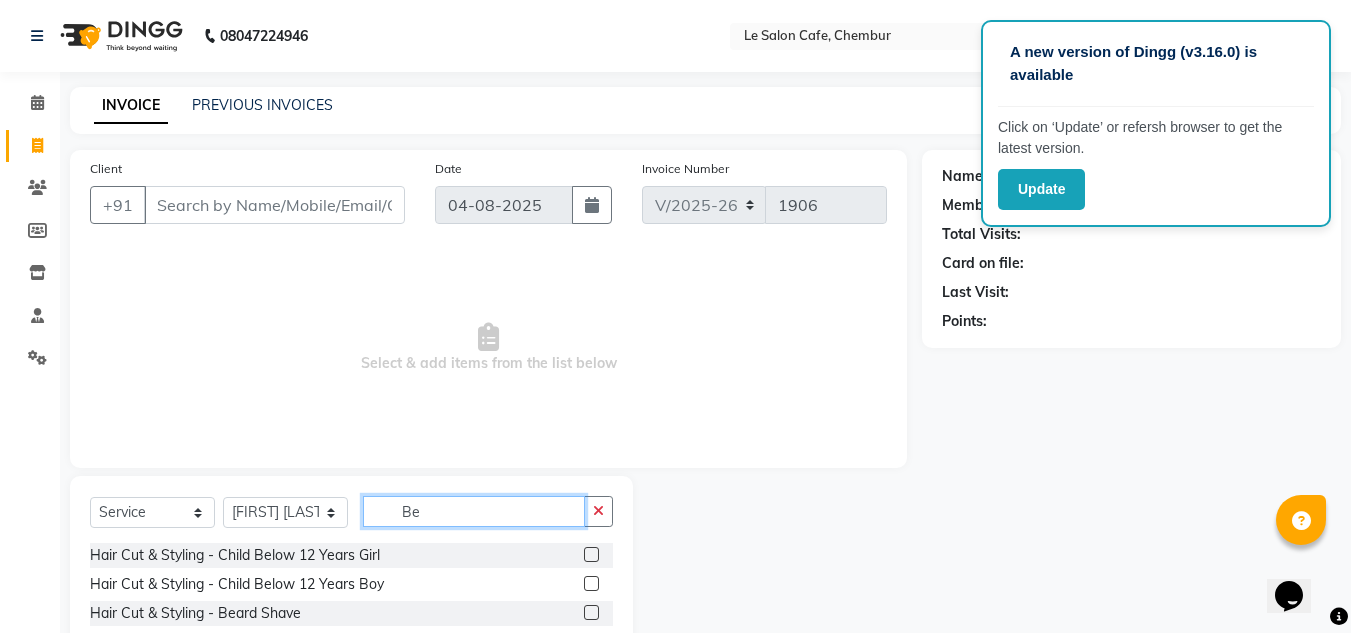 type on "B" 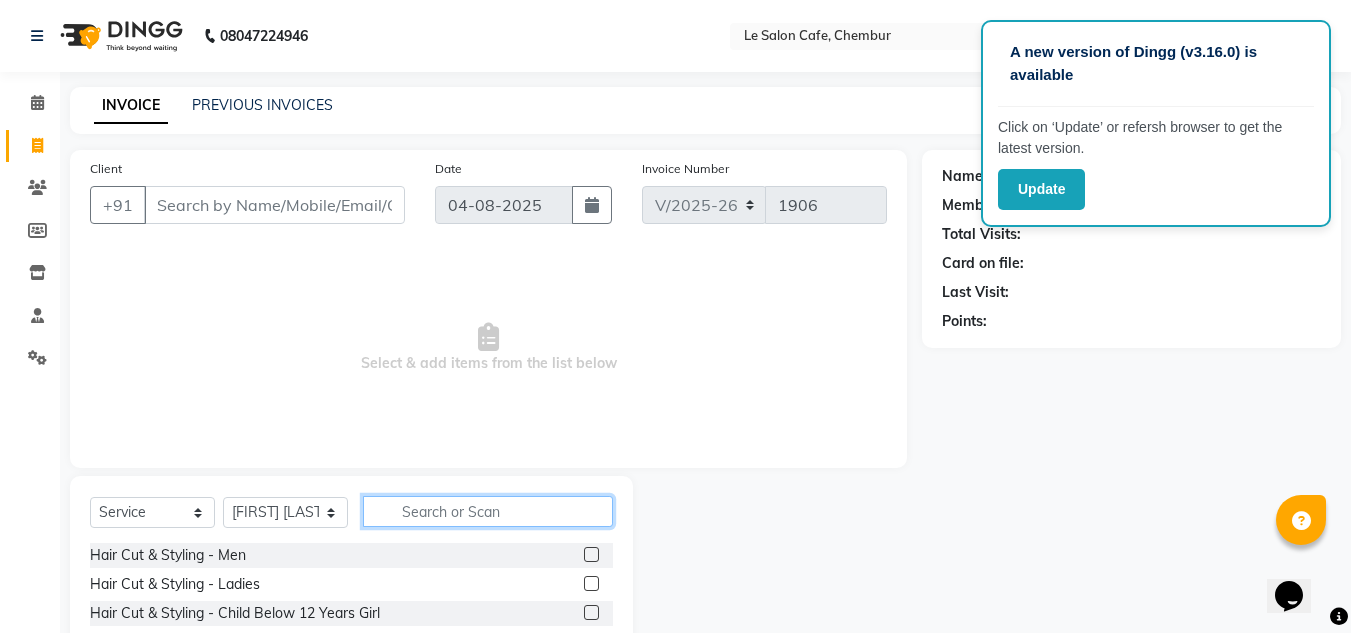type 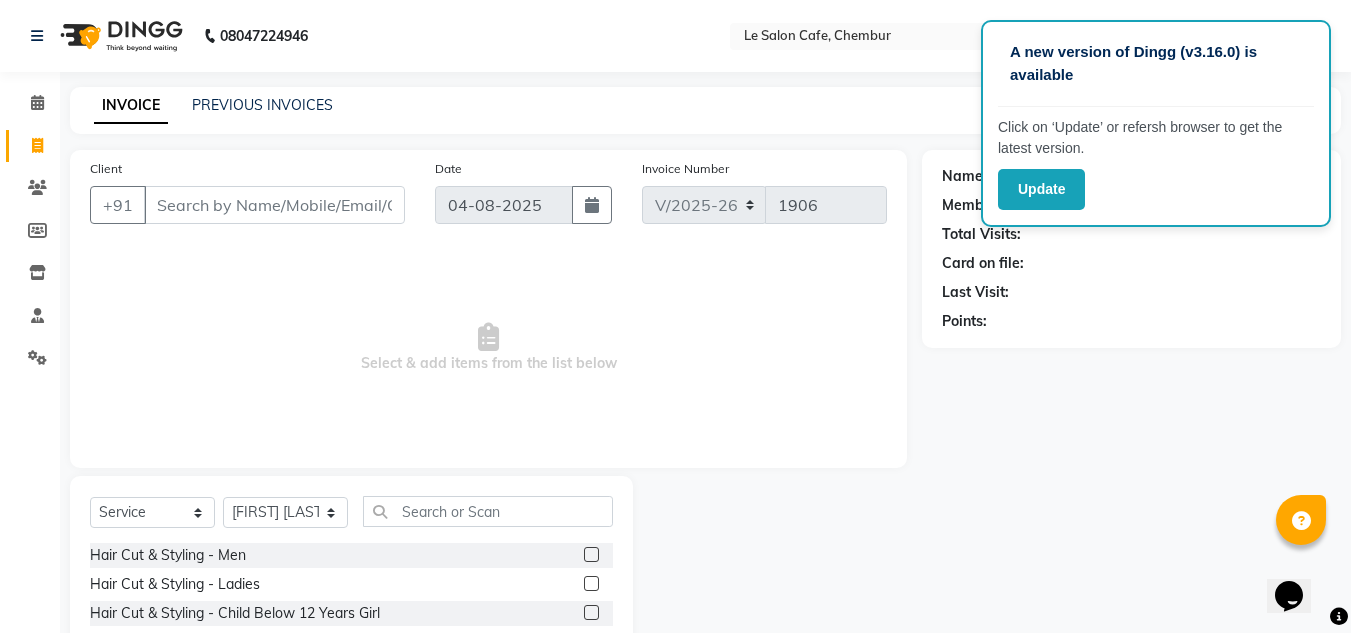 click 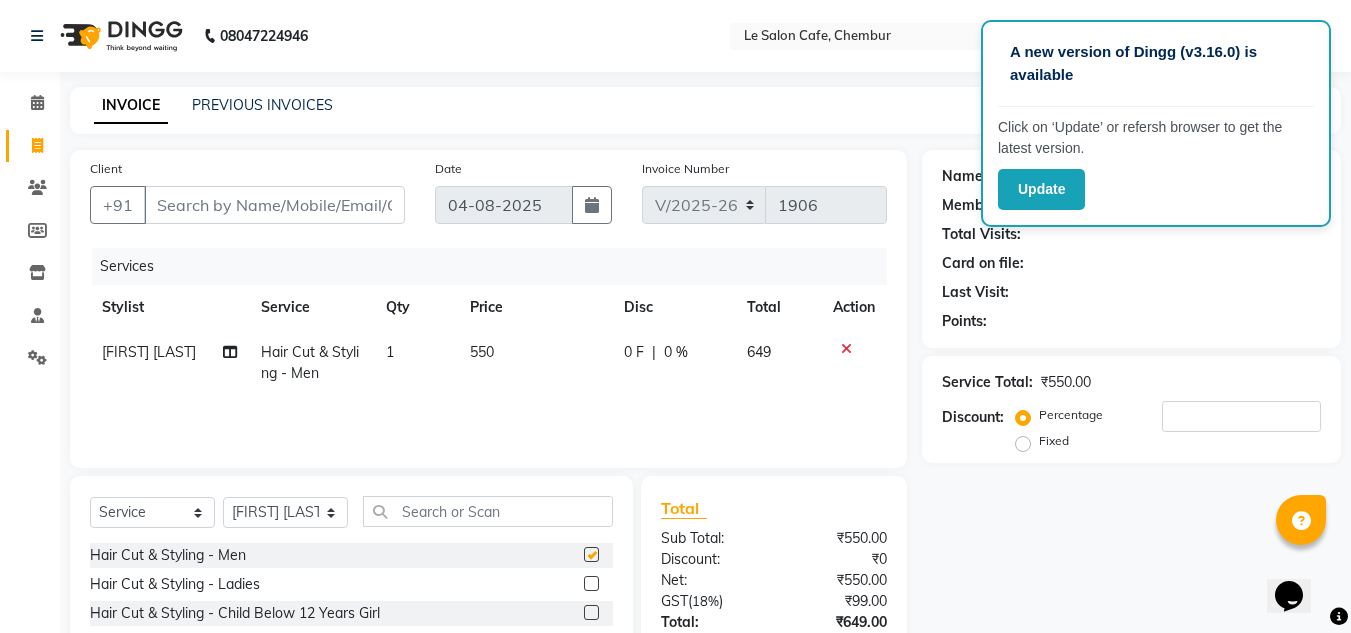 checkbox on "false" 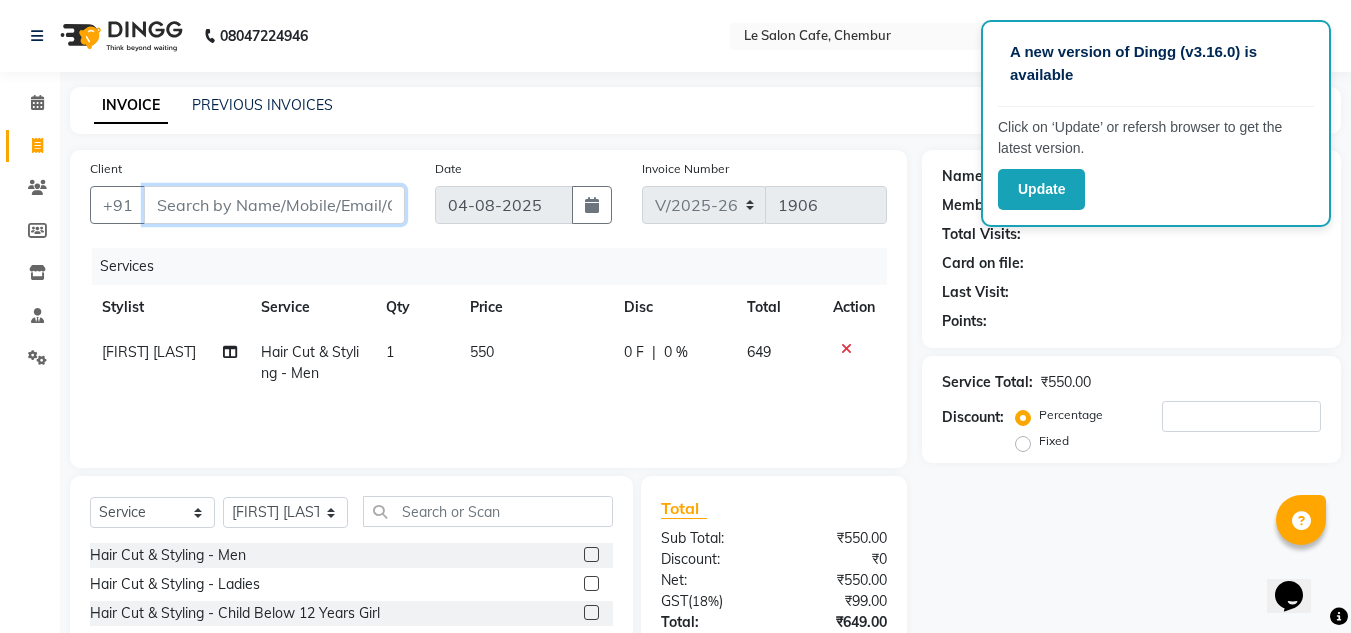click on "Client" at bounding box center [274, 205] 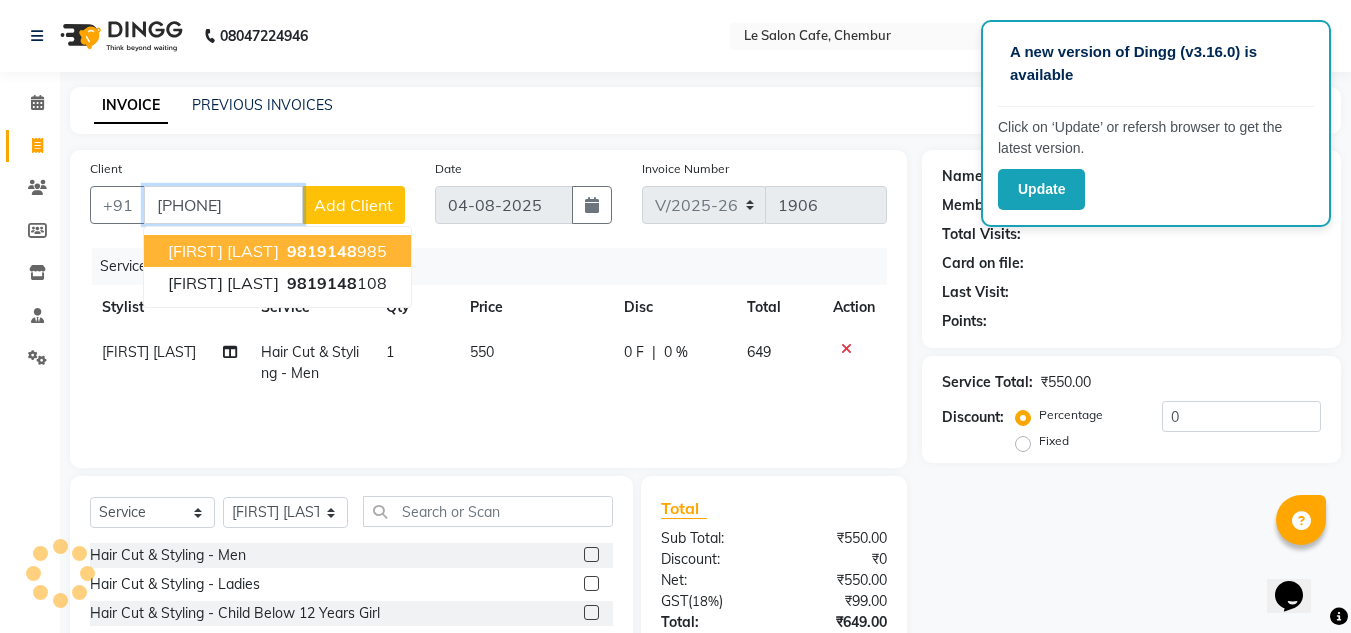 type on "[PHONE]" 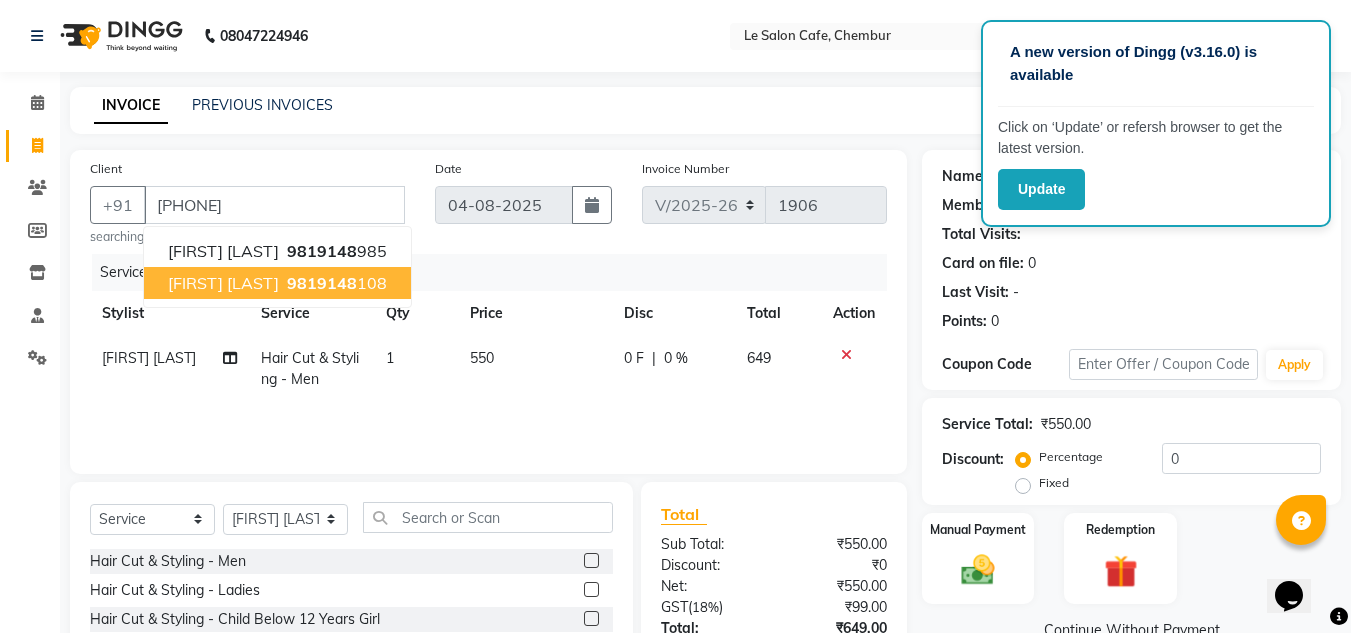 click on "[FIRST] [LAST]" at bounding box center [223, 283] 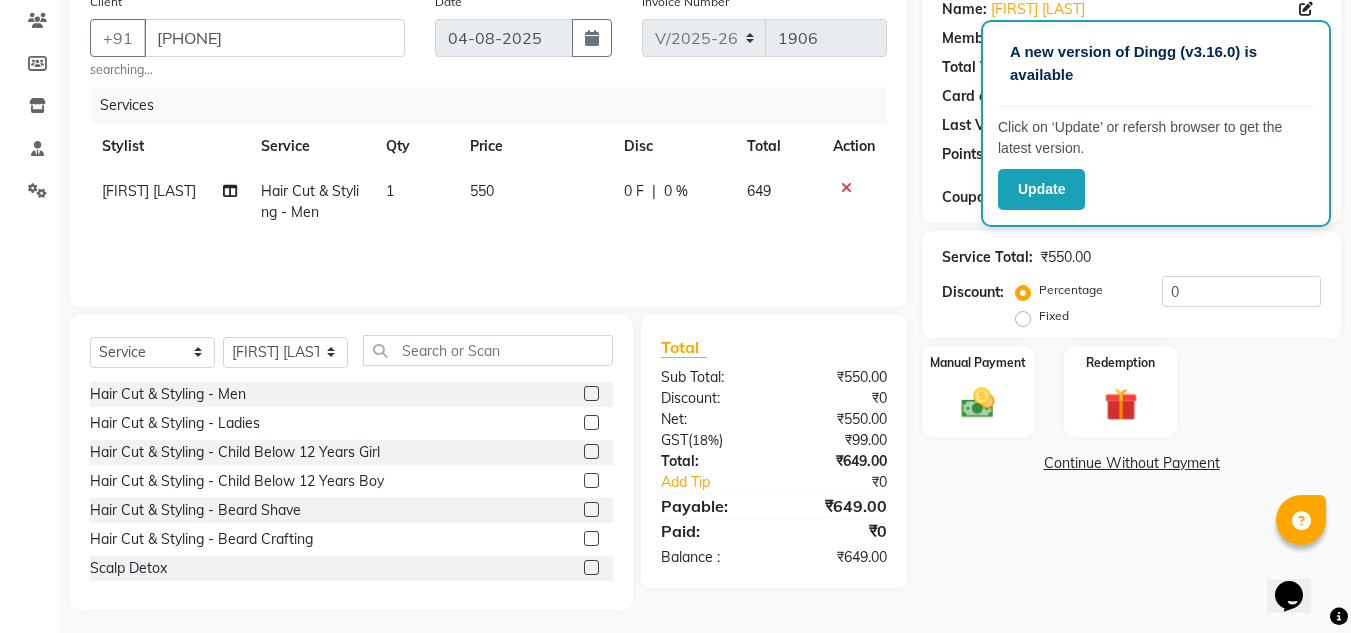 scroll, scrollTop: 174, scrollLeft: 0, axis: vertical 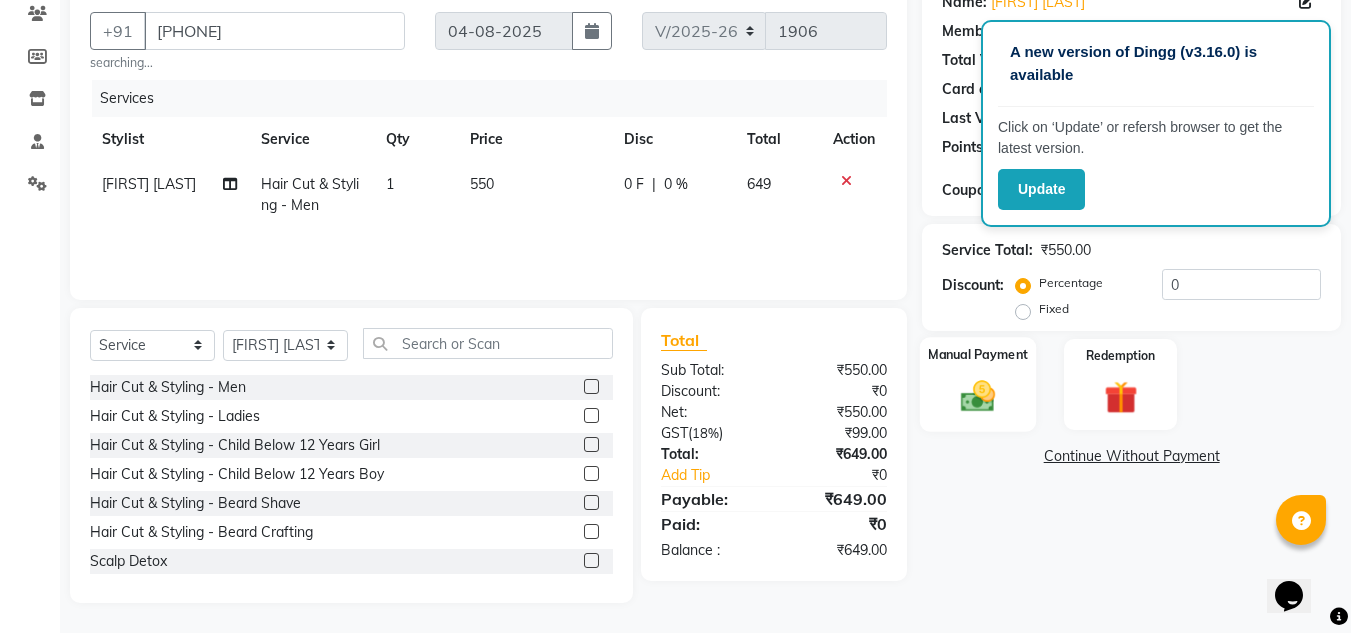 click 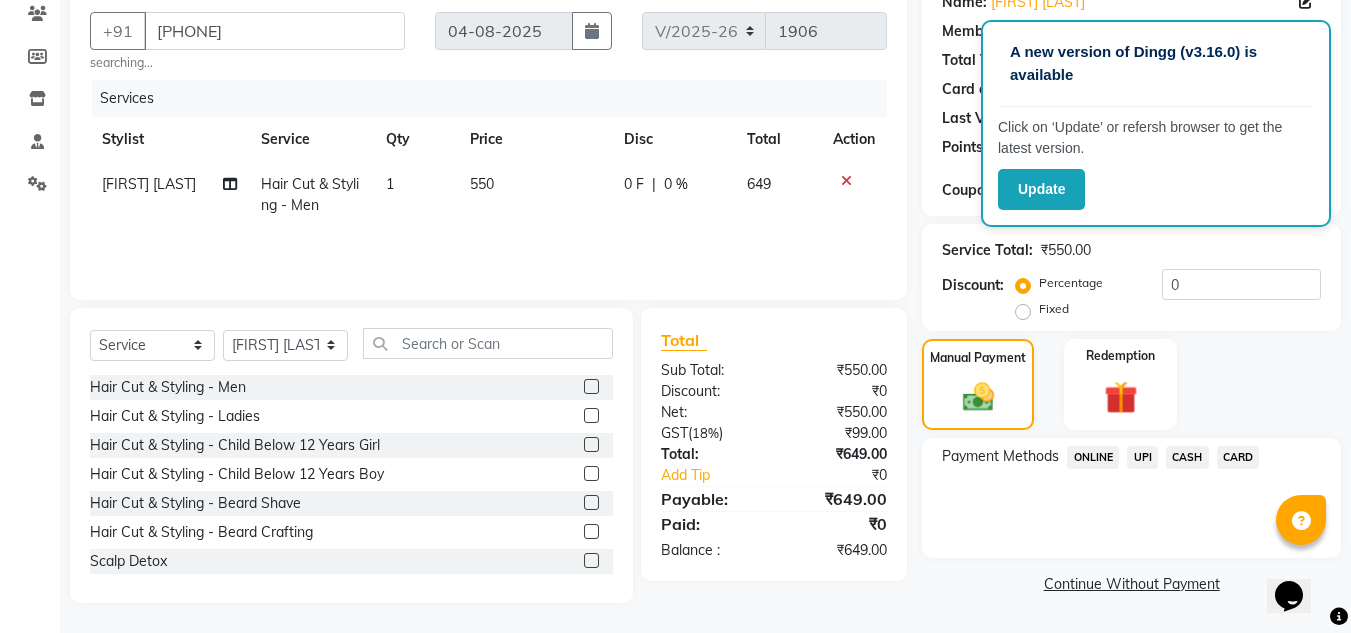 click on "UPI" 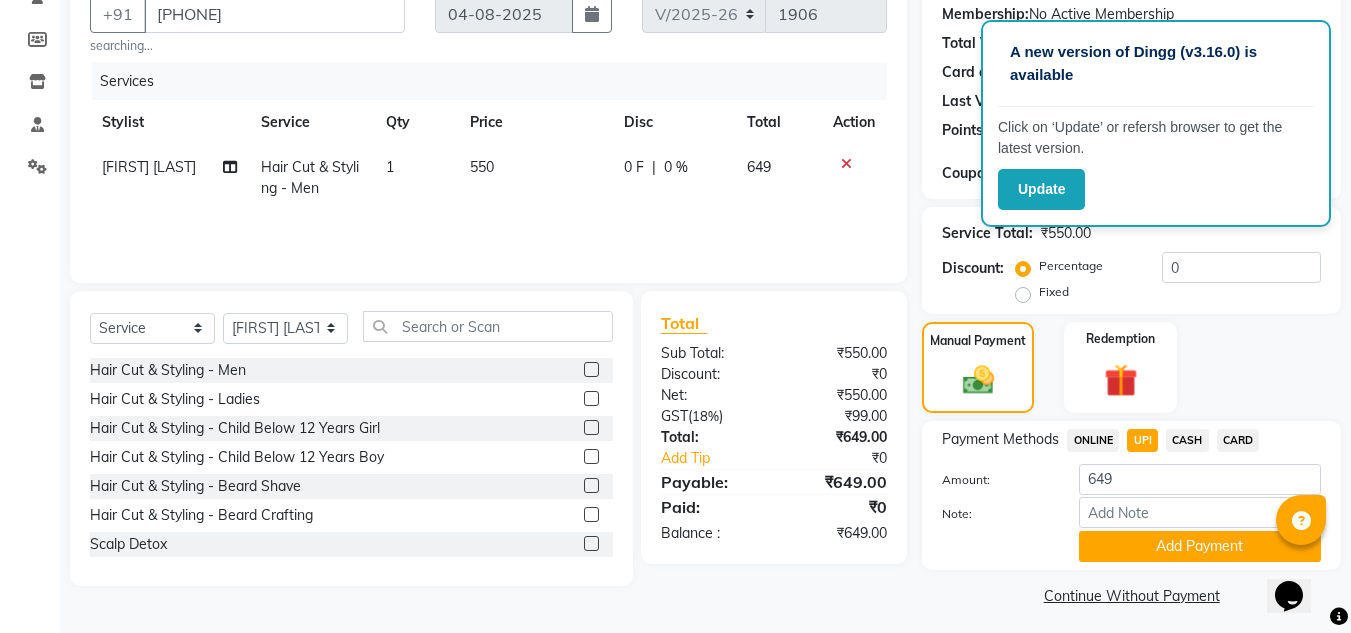 scroll, scrollTop: 199, scrollLeft: 0, axis: vertical 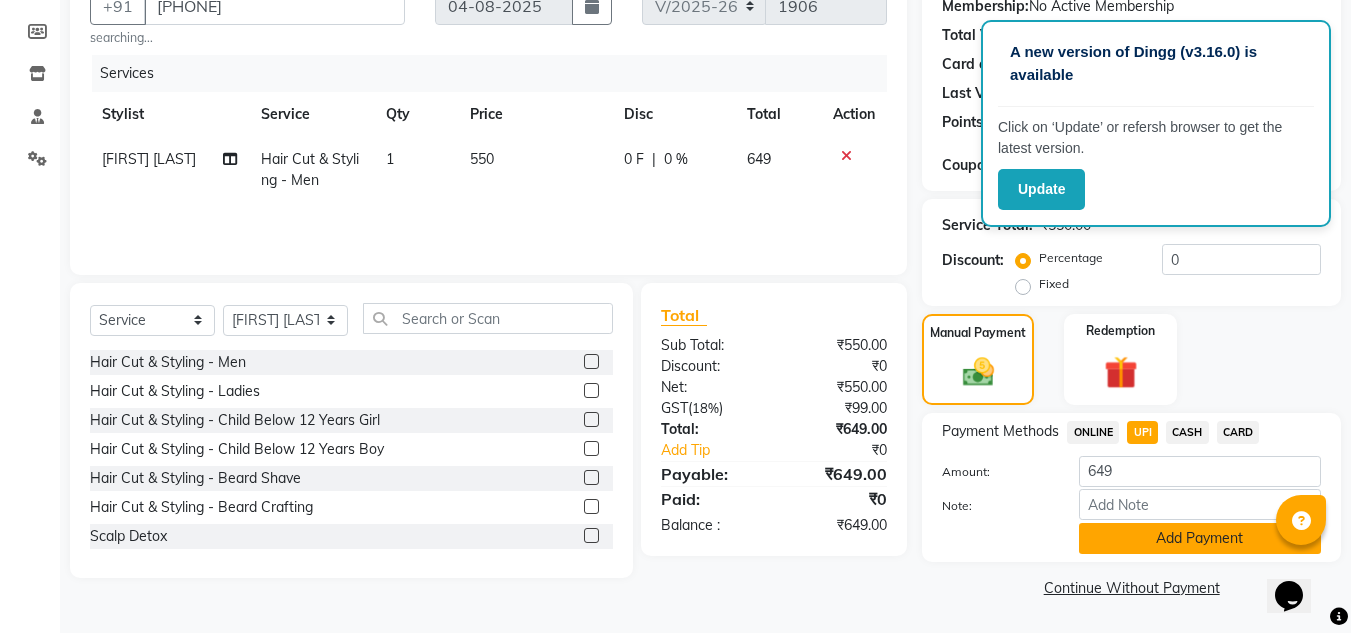click on "Add Payment" 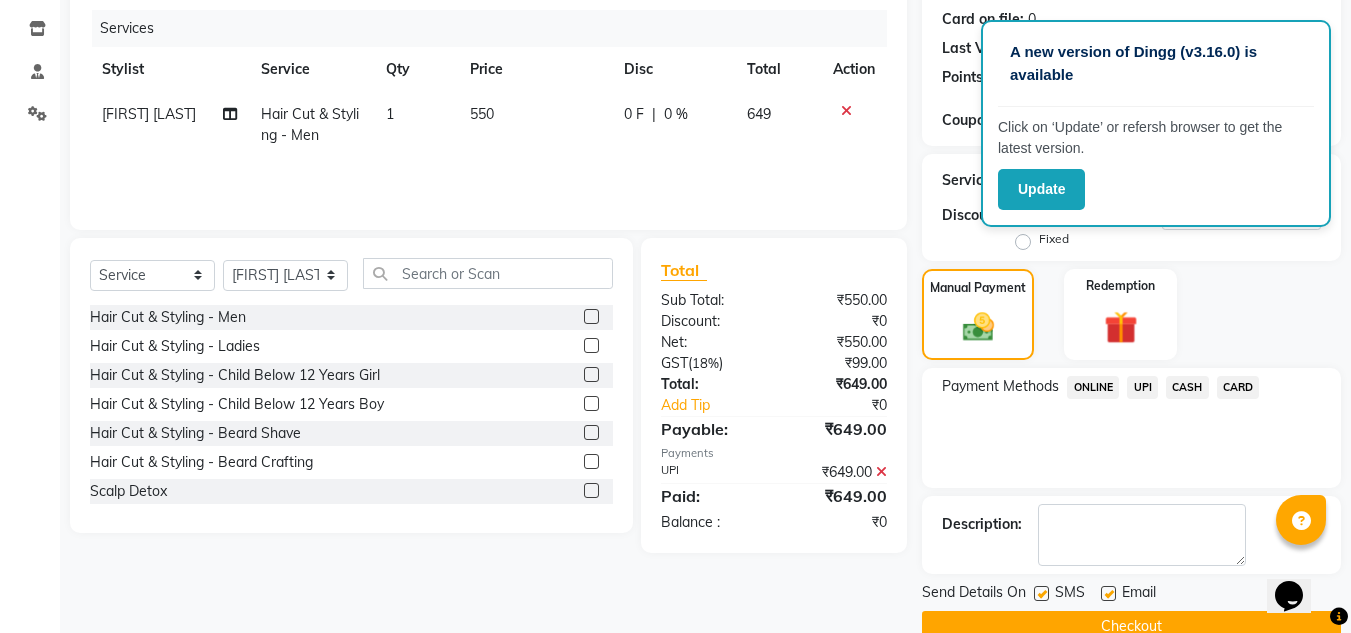 scroll, scrollTop: 283, scrollLeft: 0, axis: vertical 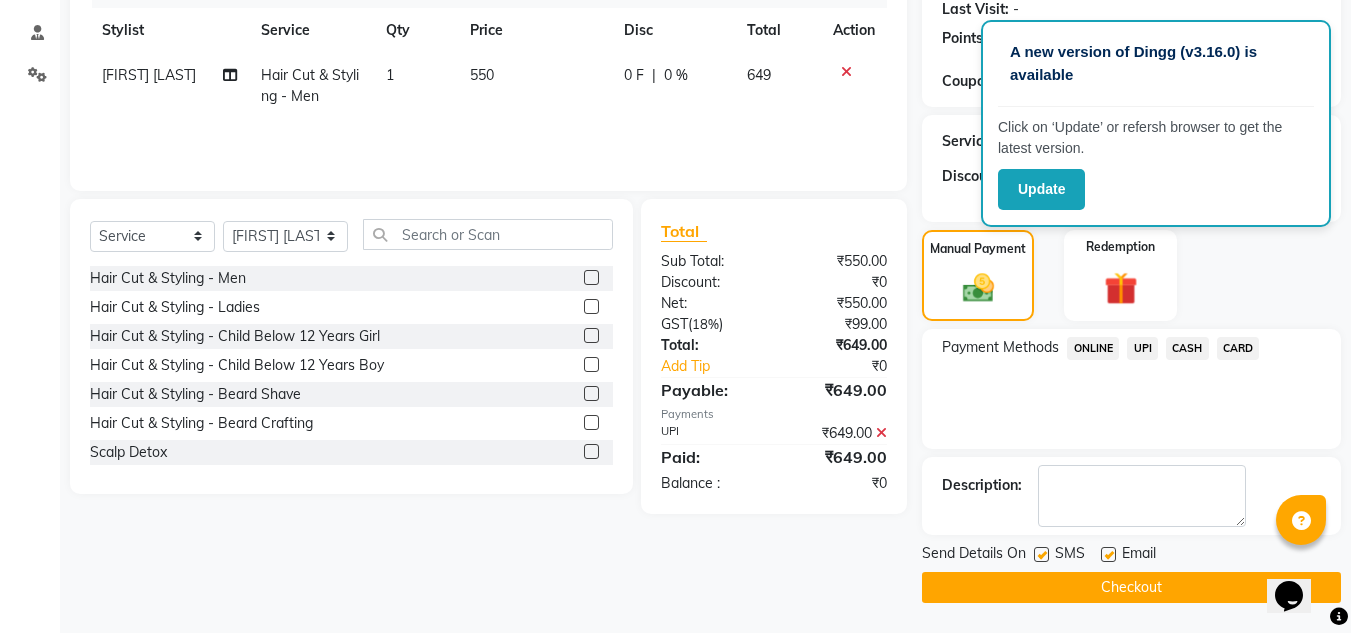 click 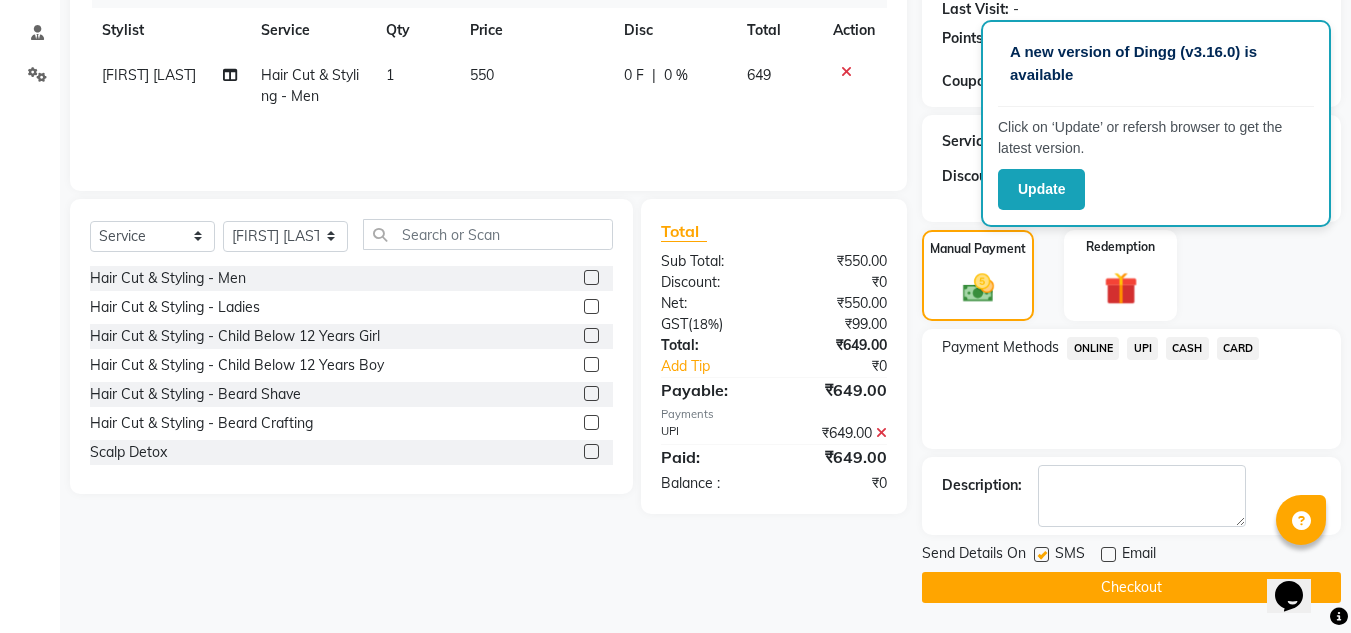 click on "Checkout" 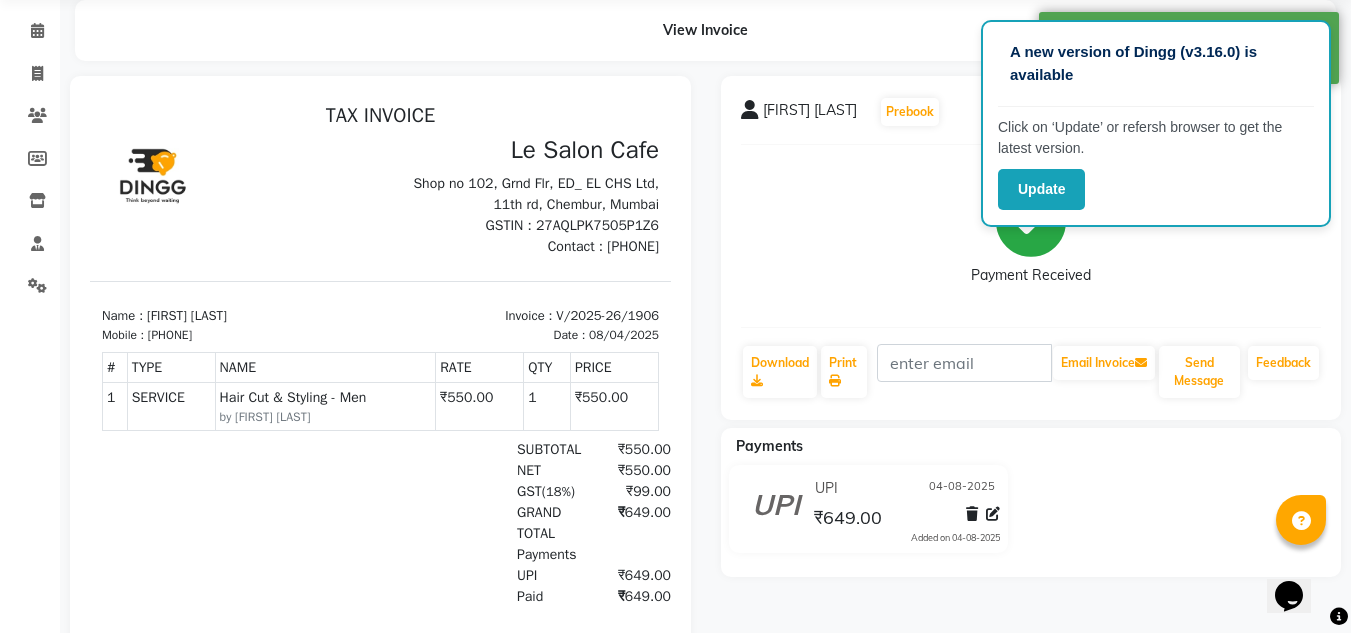 scroll, scrollTop: 0, scrollLeft: 0, axis: both 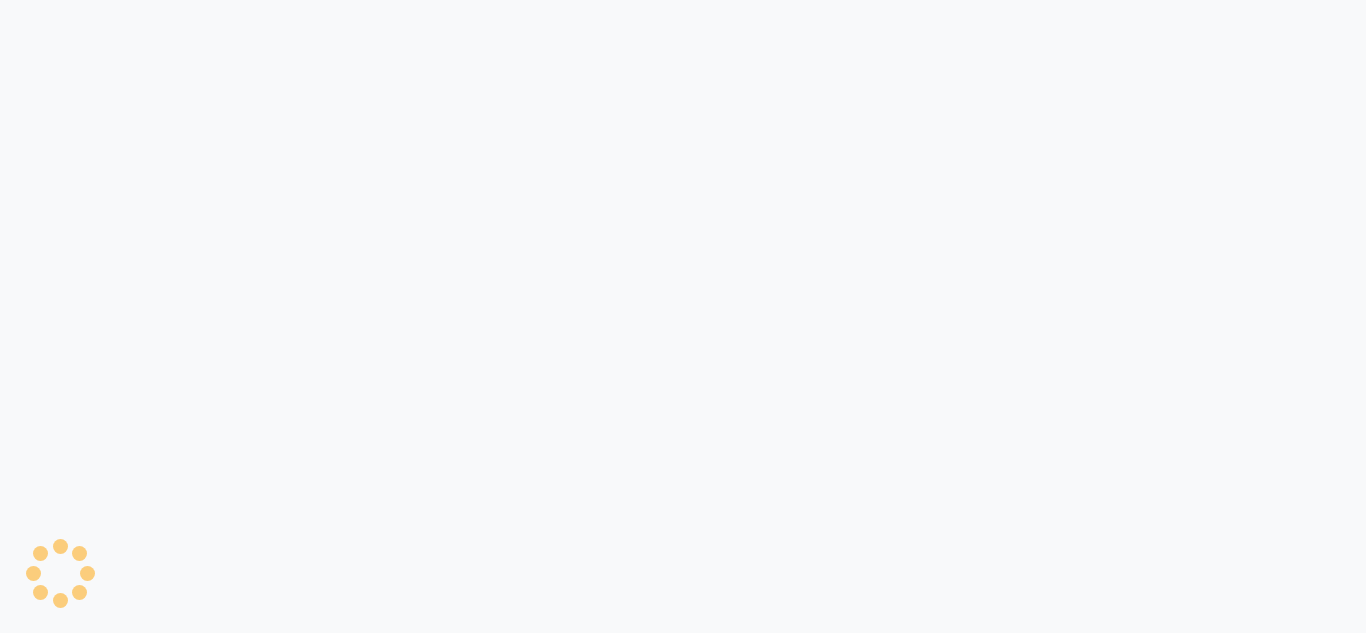 select on "594" 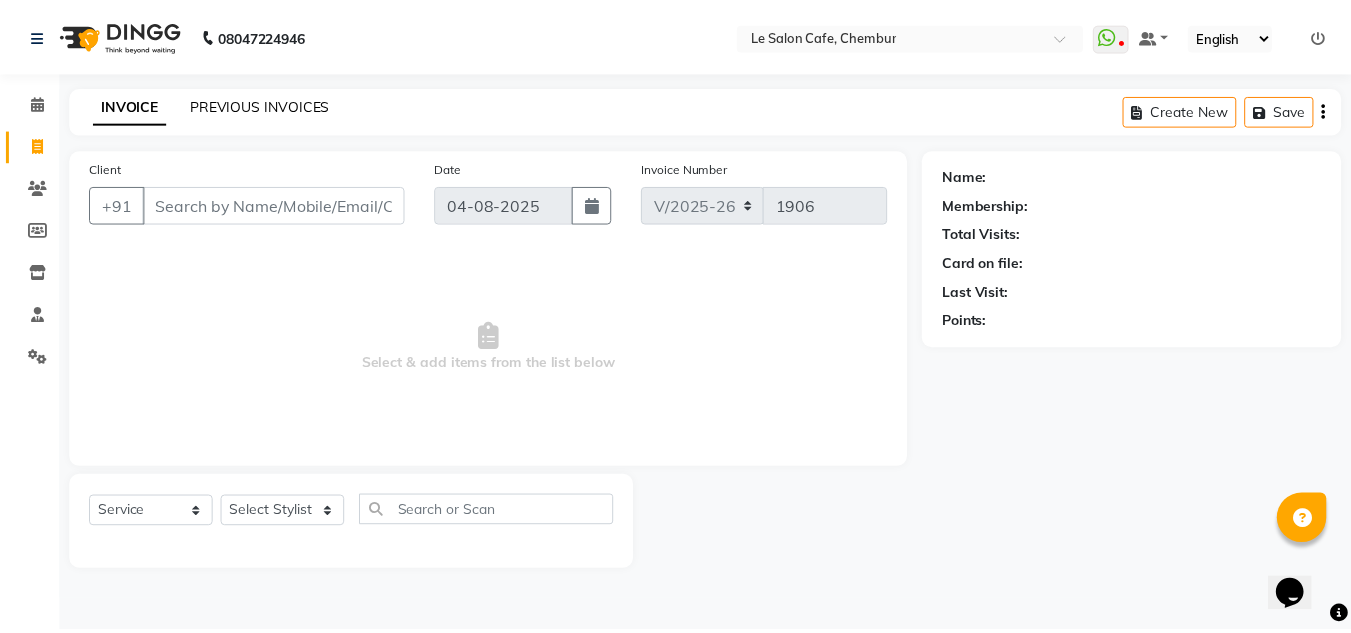 scroll, scrollTop: 0, scrollLeft: 0, axis: both 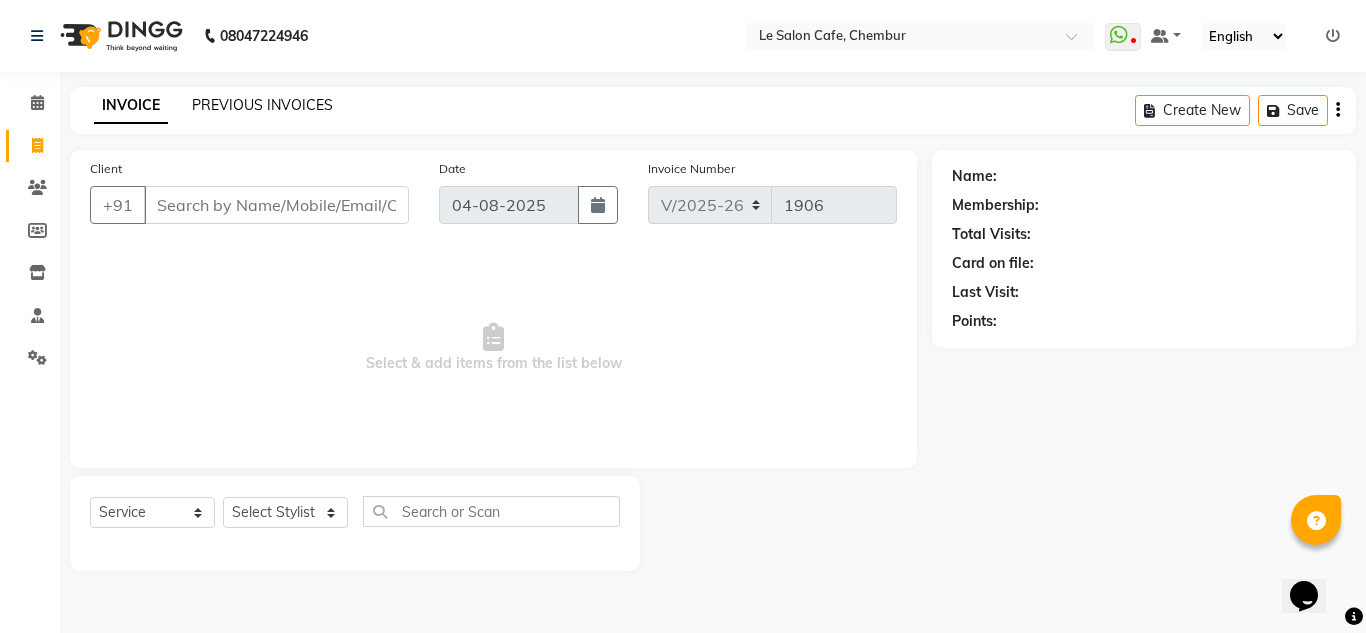 click on "PREVIOUS INVOICES" 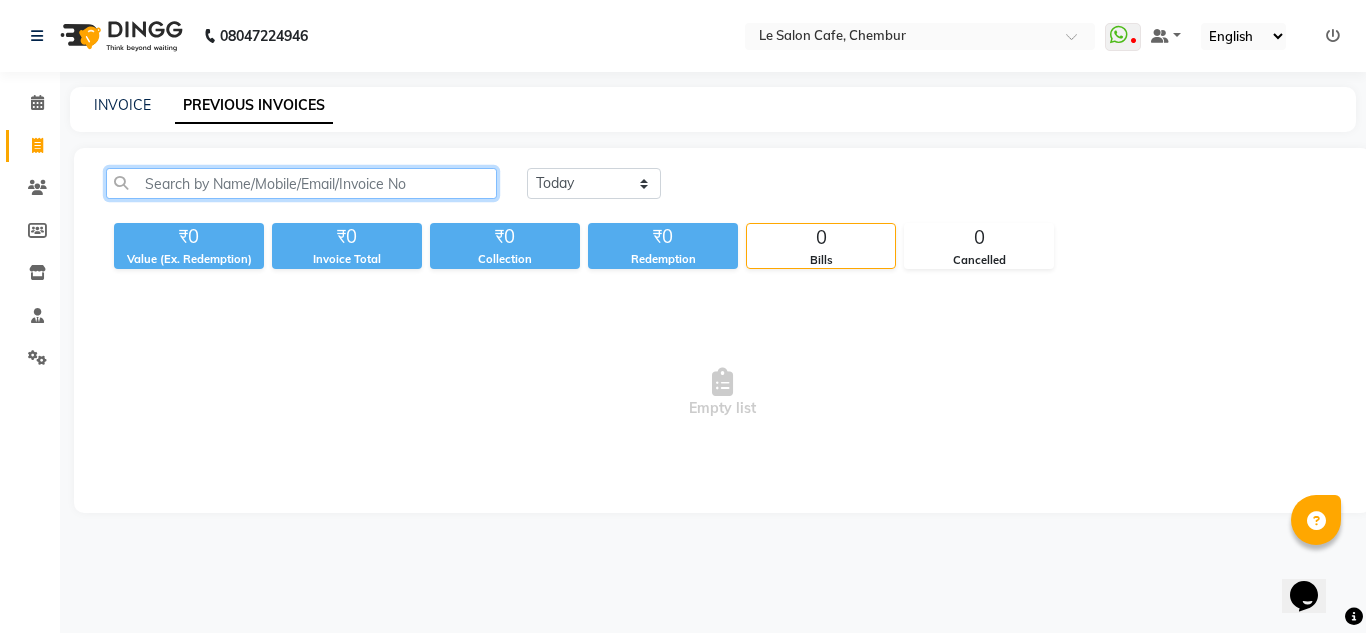click 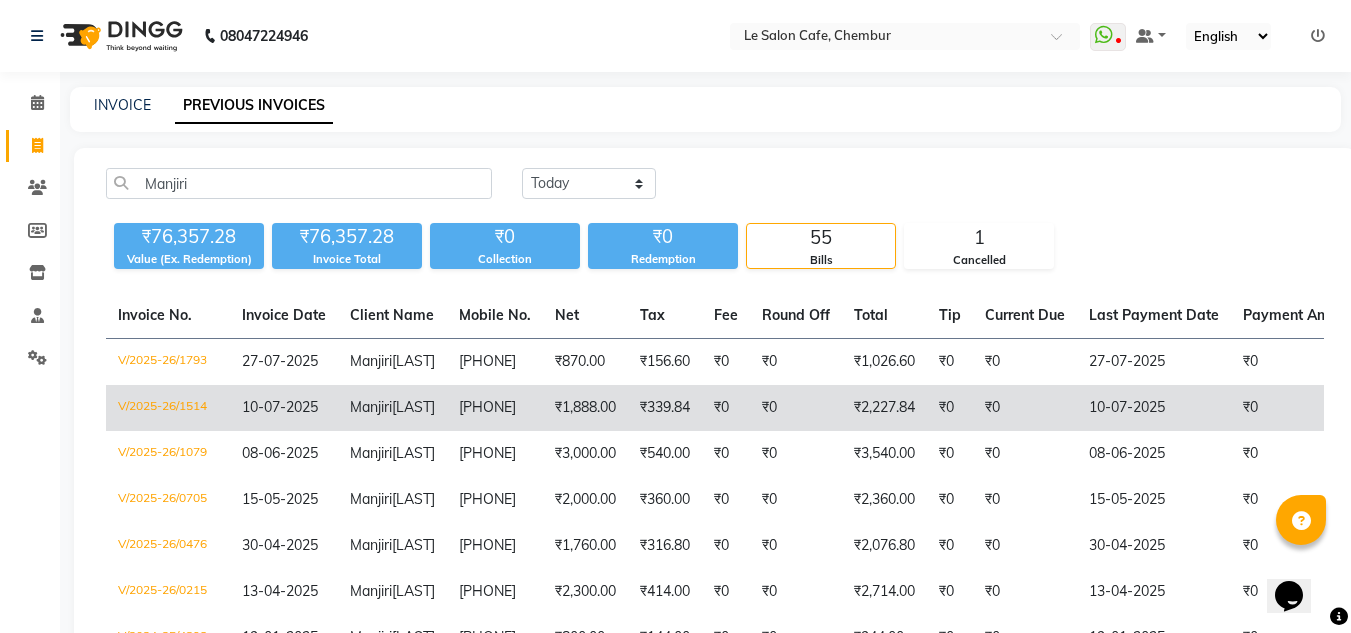 click on "Manjiri  Juvekar" 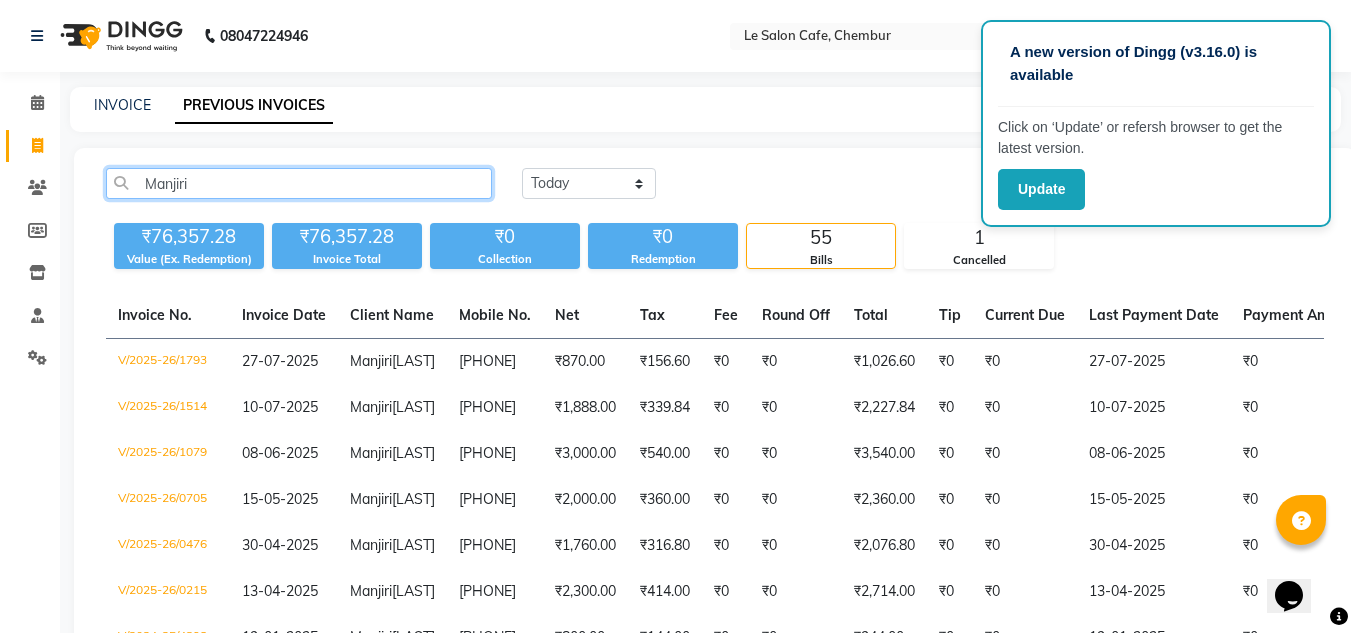 click on "Manjiri" 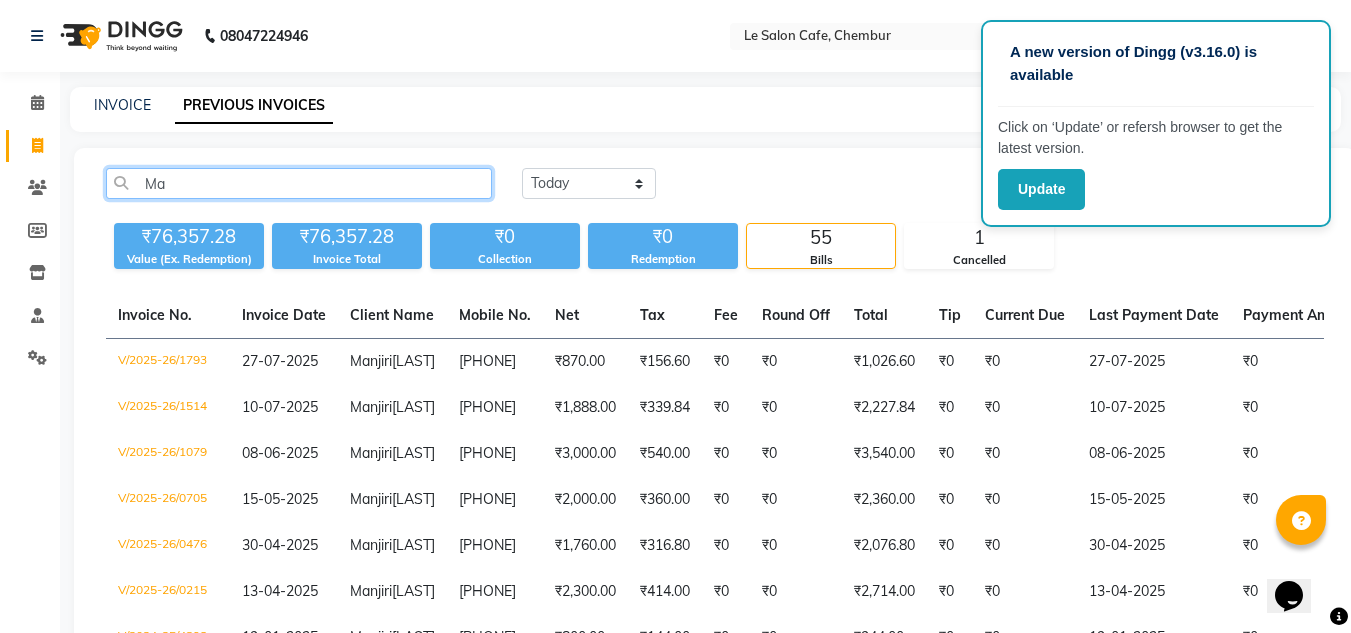 type on "M" 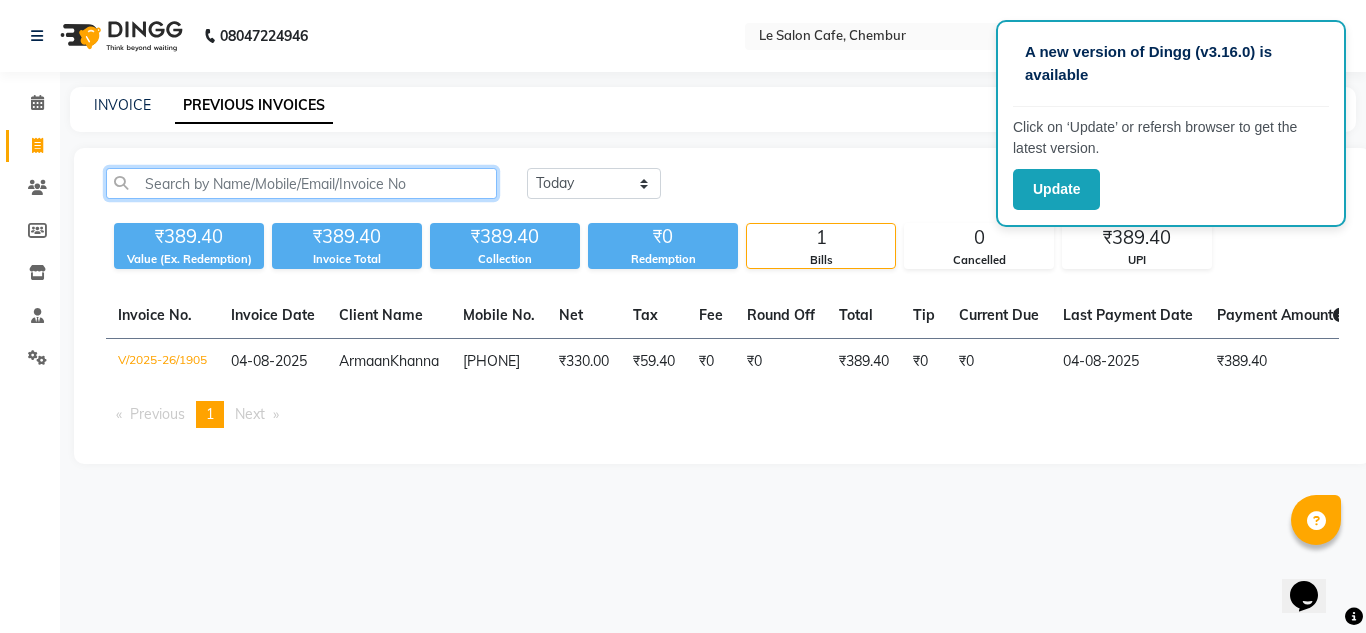 click 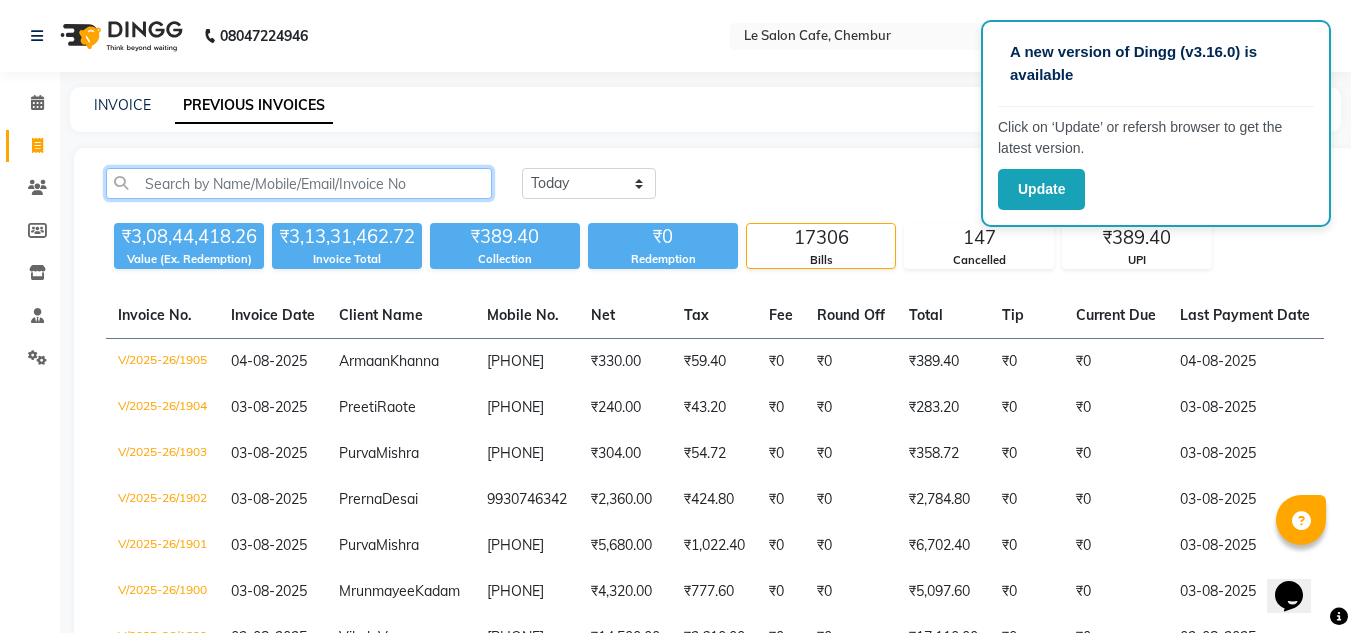 click 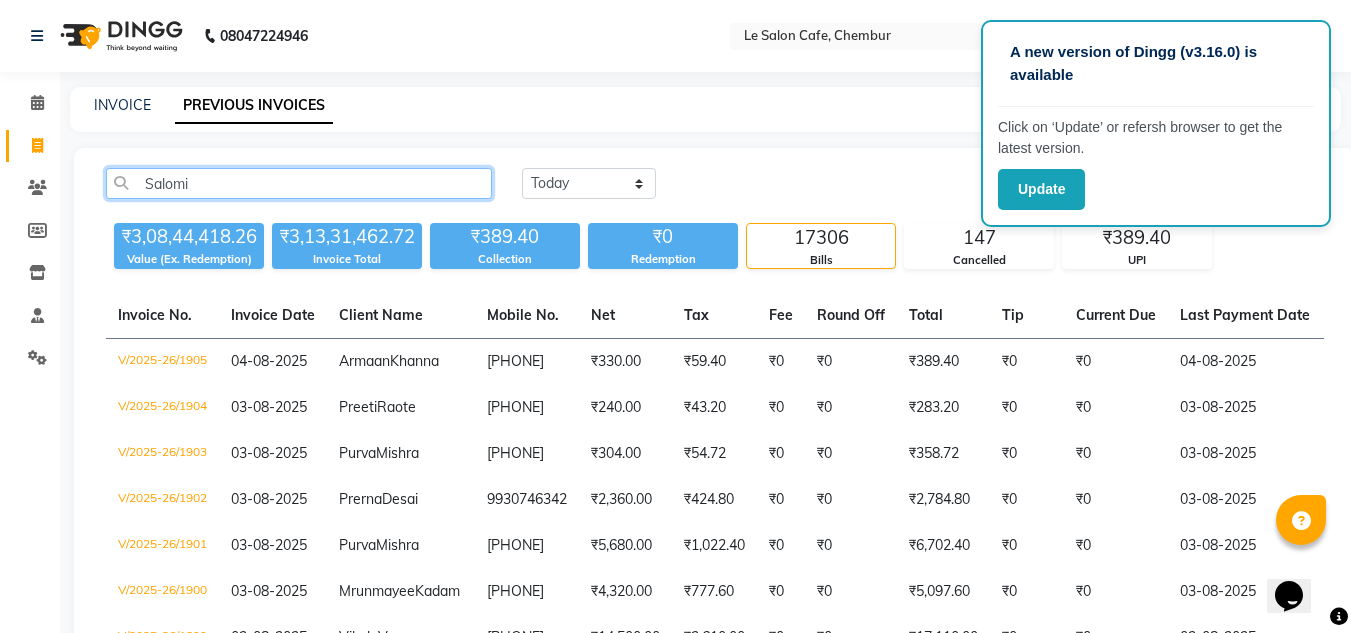 click on "Salomi" 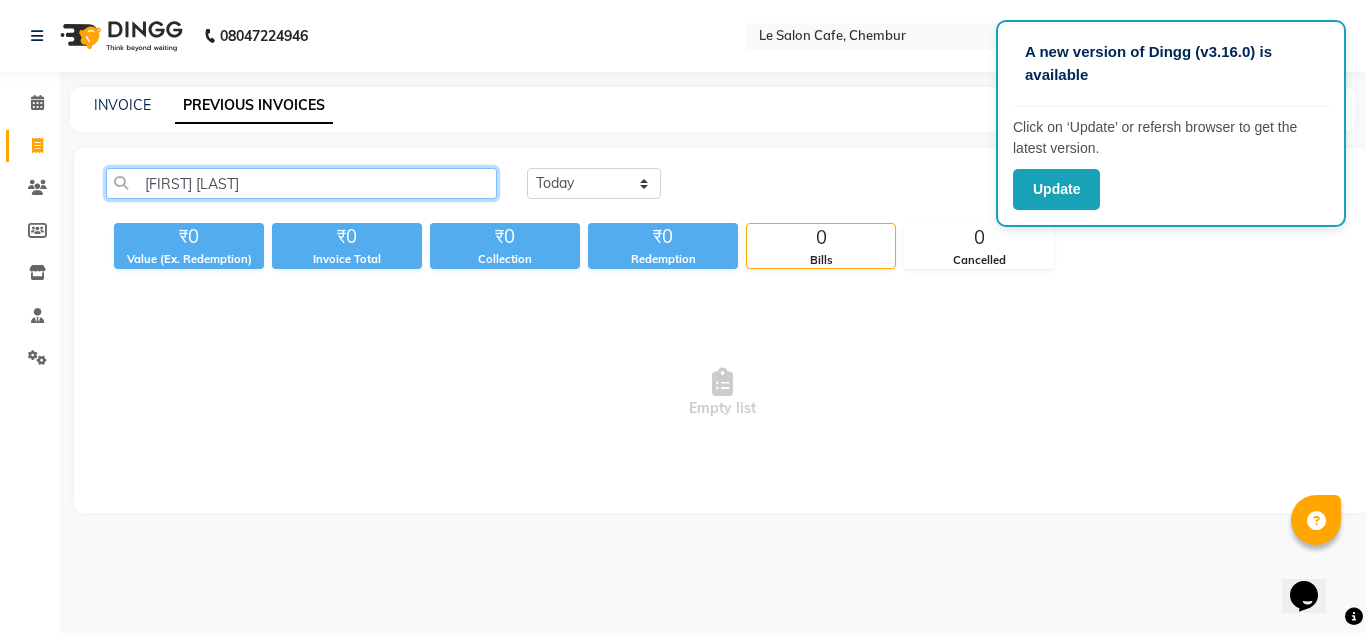 click on "Salomi Ruke" 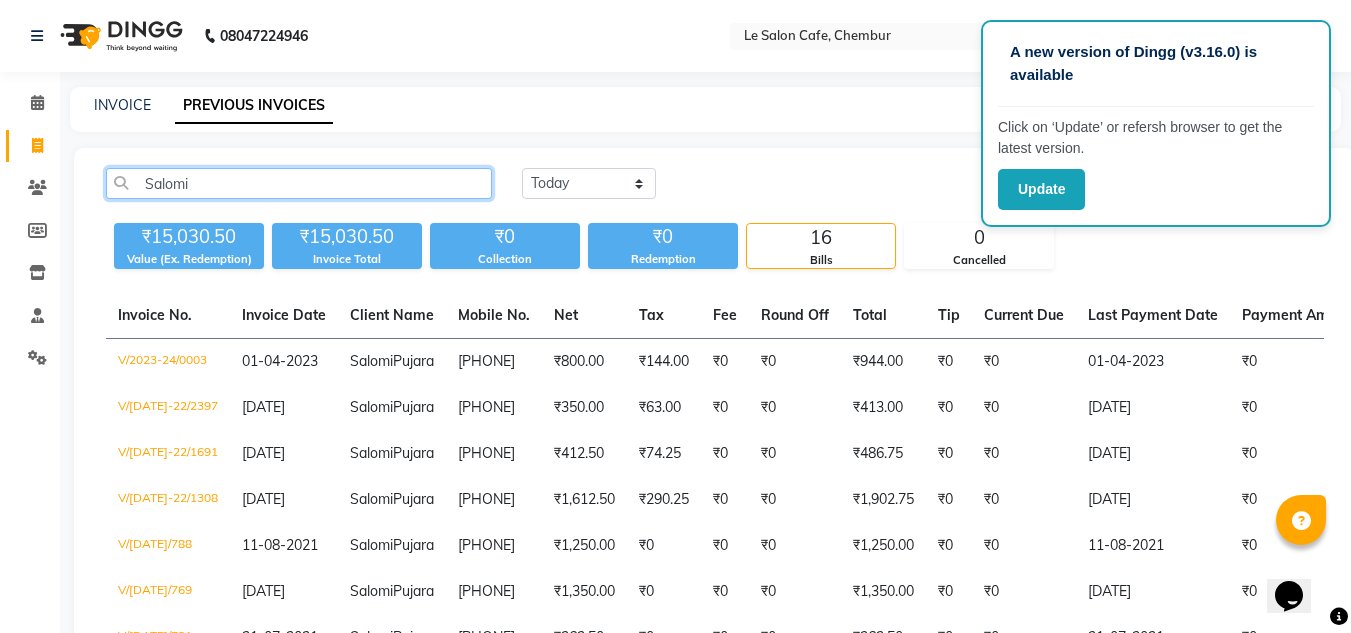 type on "Salomi" 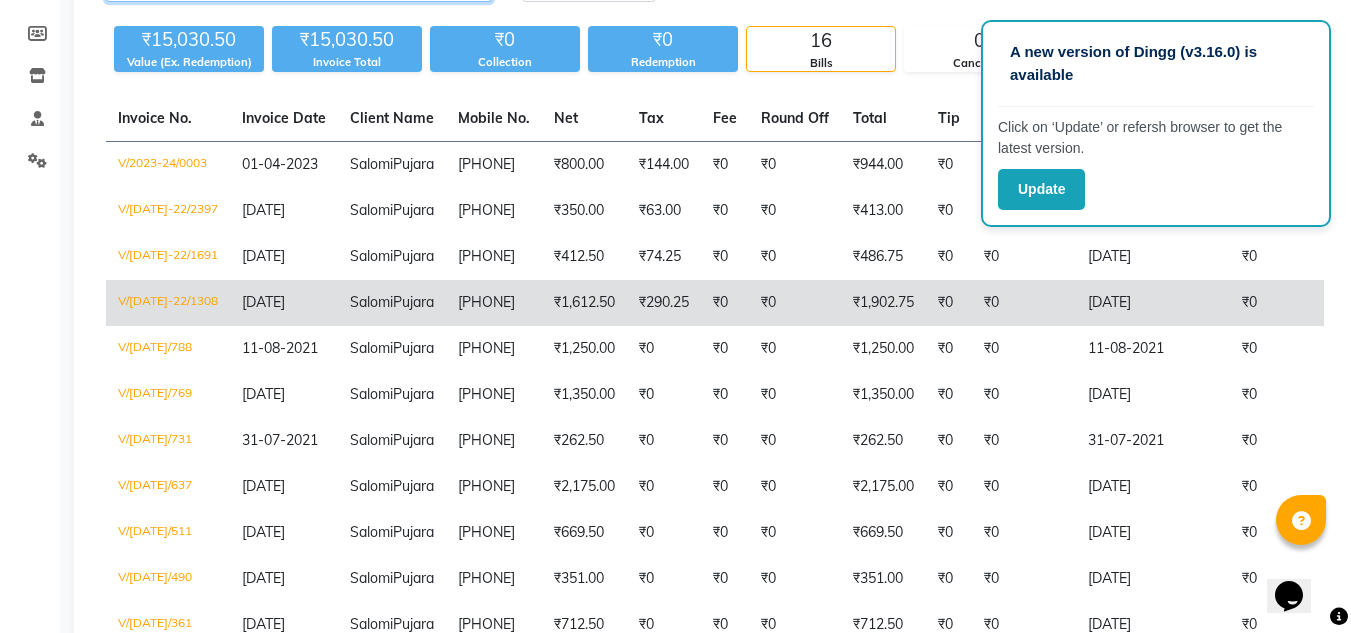 scroll, scrollTop: 200, scrollLeft: 0, axis: vertical 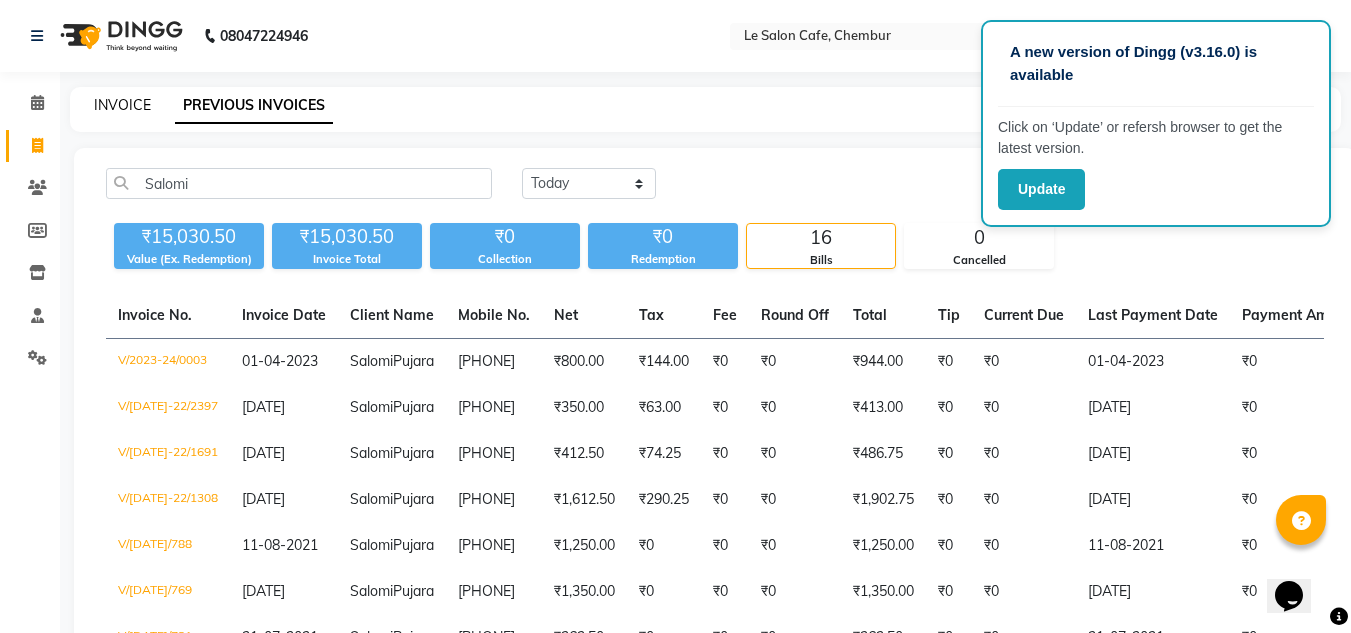 click on "INVOICE" 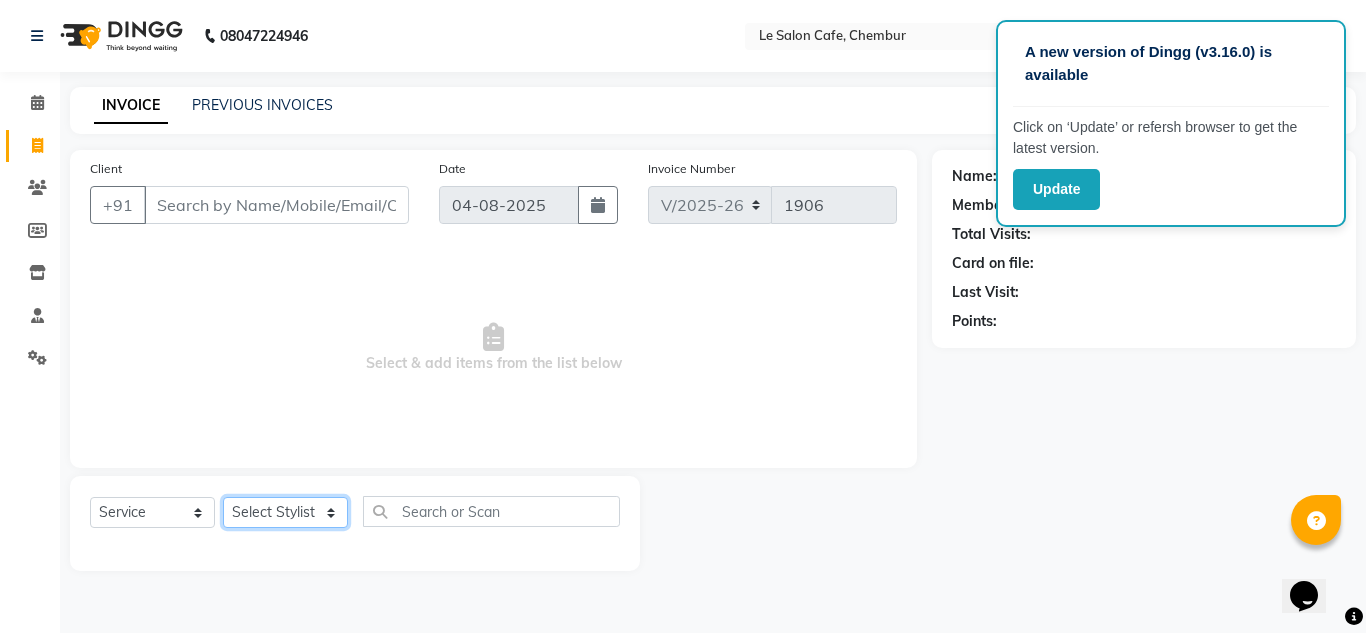 click on "Select Stylist Amandeep Kaur Kalsi Aniket Kadam  Faim Alvi  Front Desk  Muskan Khan  Pooja Kolge Reena Shaukat Ali  Salman Ansari  Shailendra Chauhan  Shekhar Sangle Soniyaa Varma Suchita Mistry" 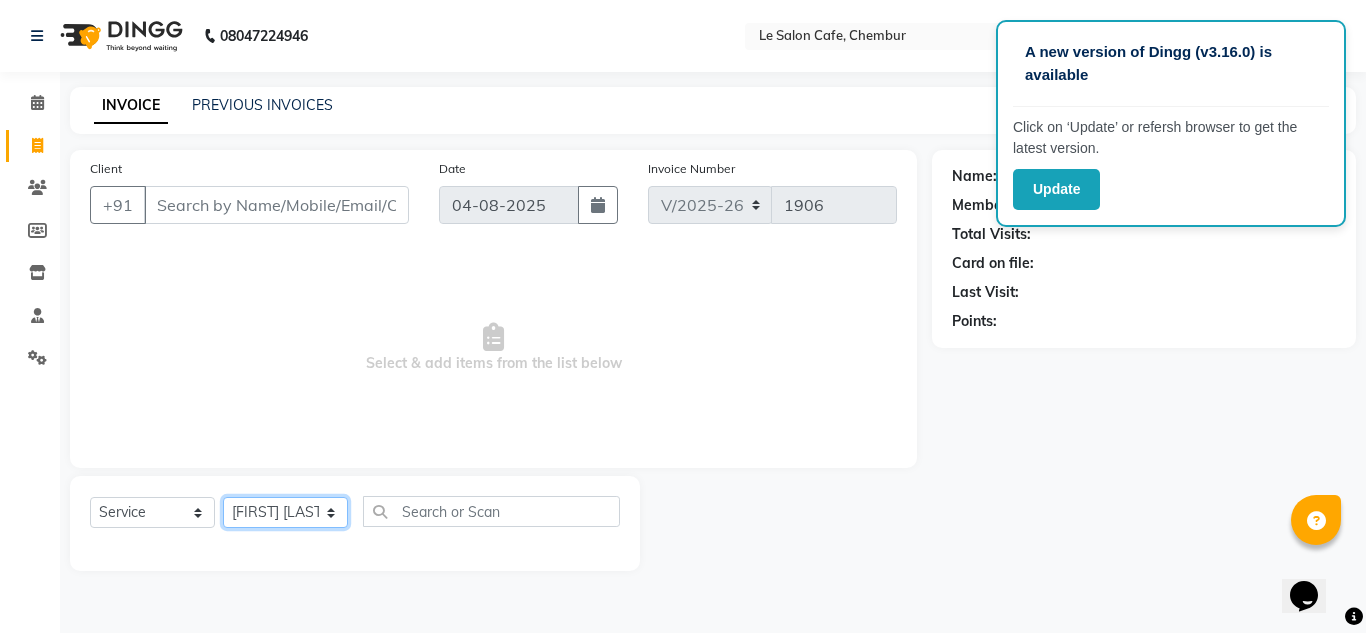 click on "Select Stylist Amandeep Kaur Kalsi Aniket Kadam  Faim Alvi  Front Desk  Muskan Khan  Pooja Kolge Reena Shaukat Ali  Salman Ansari  Shailendra Chauhan  Shekhar Sangle Soniyaa Varma Suchita Mistry" 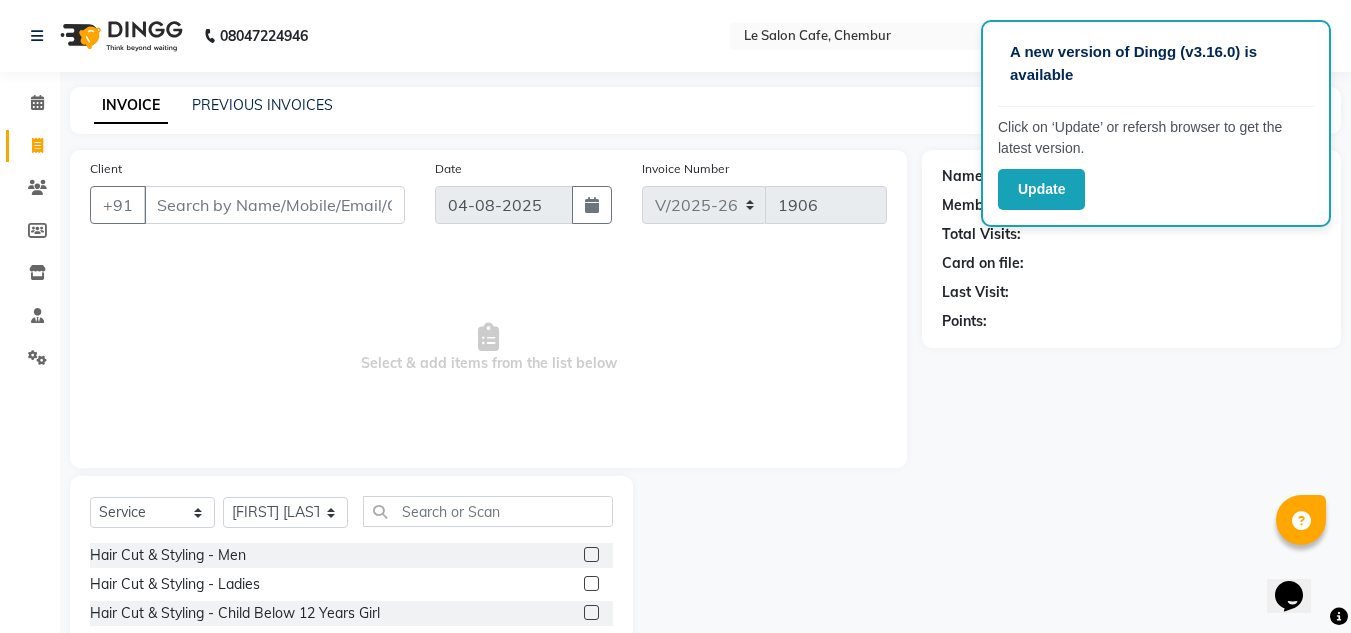click 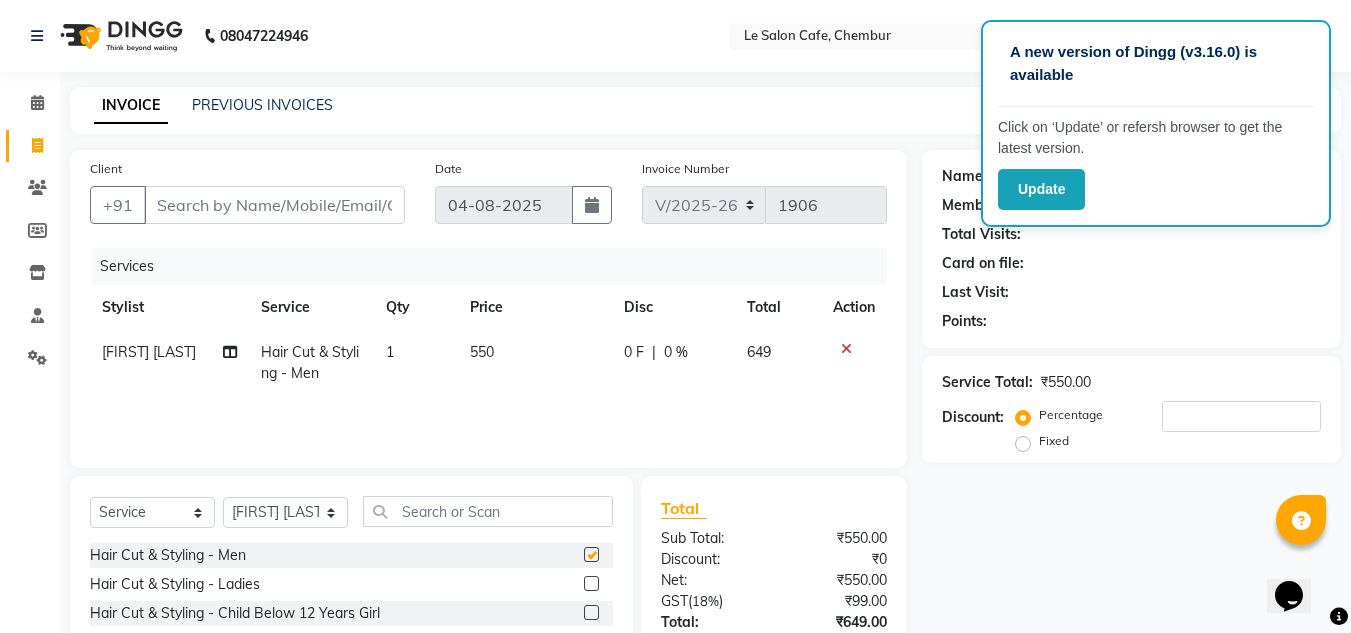 checkbox on "false" 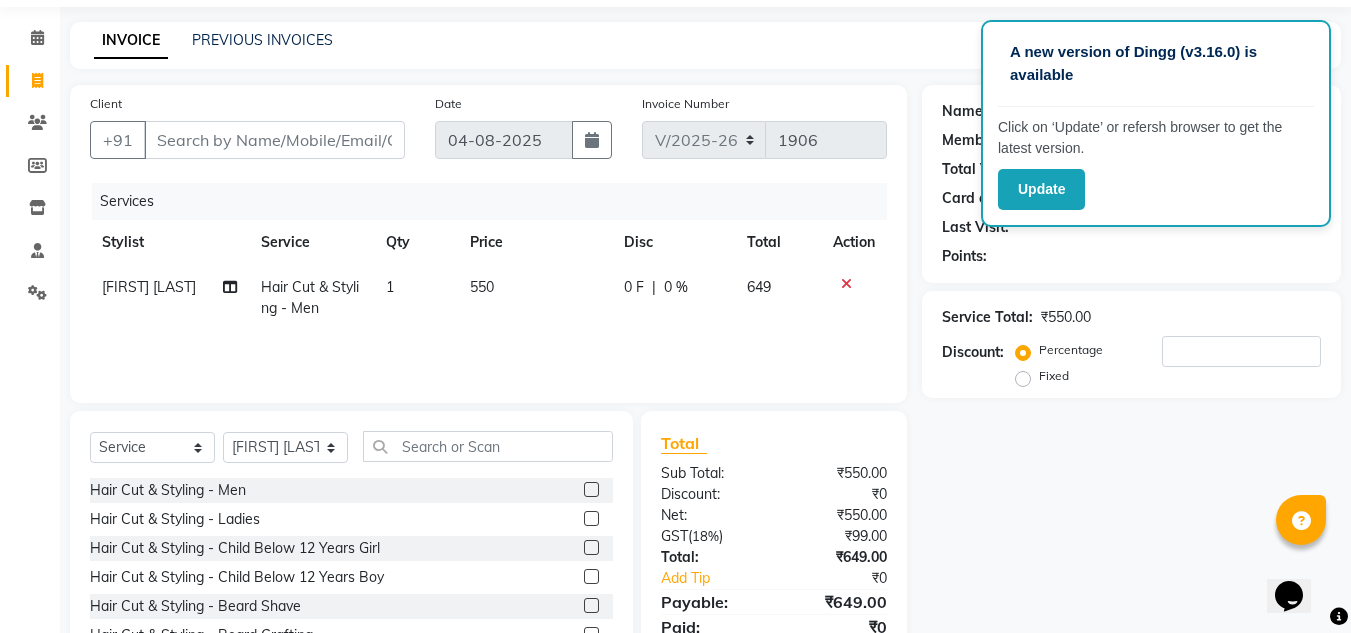 scroll, scrollTop: 100, scrollLeft: 0, axis: vertical 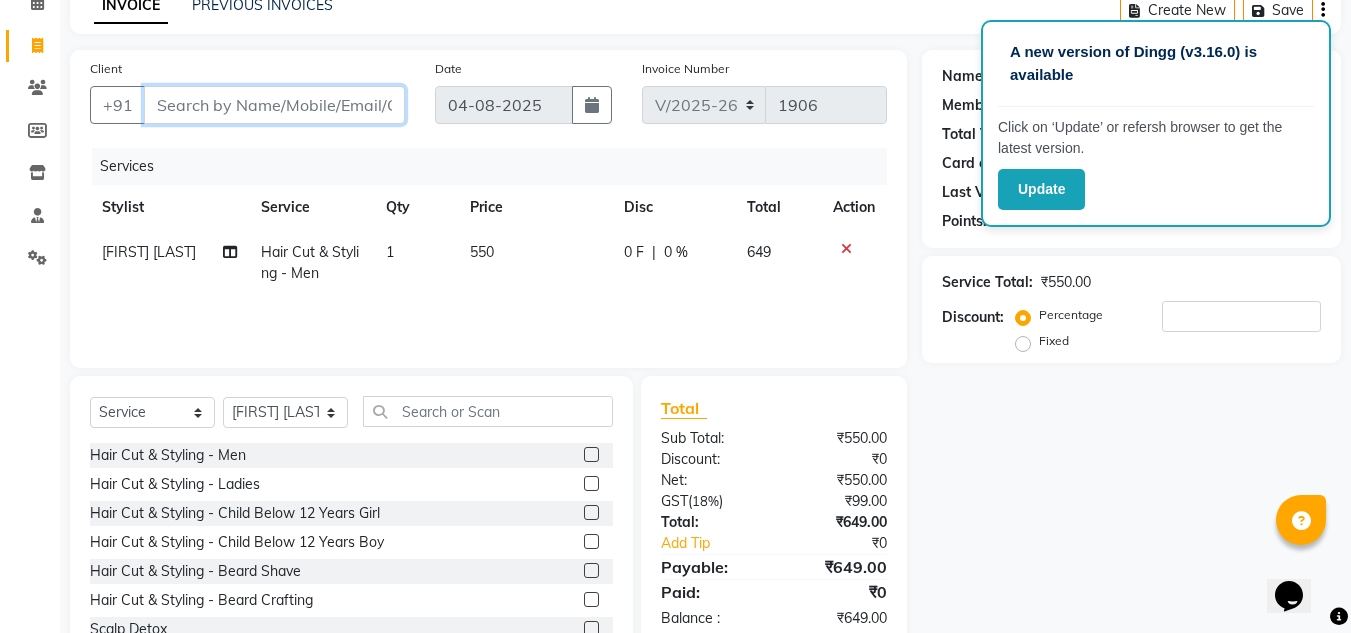 click on "Client" at bounding box center (274, 105) 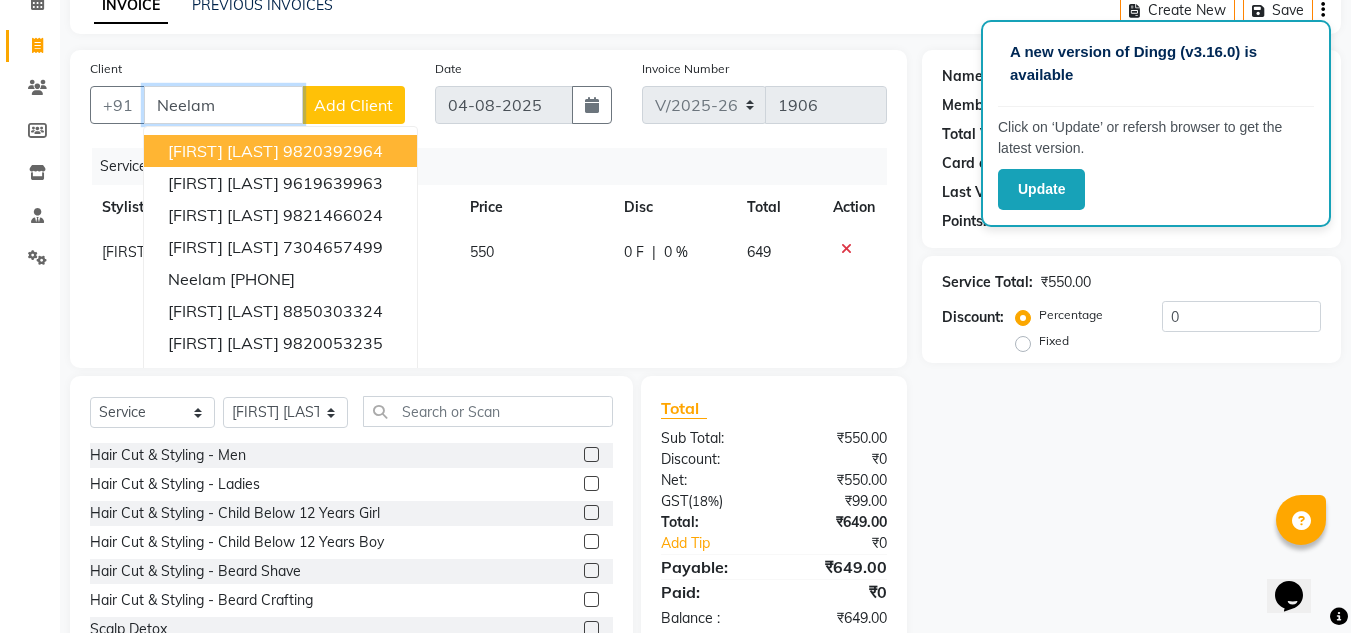 click on "Neelam" at bounding box center [223, 105] 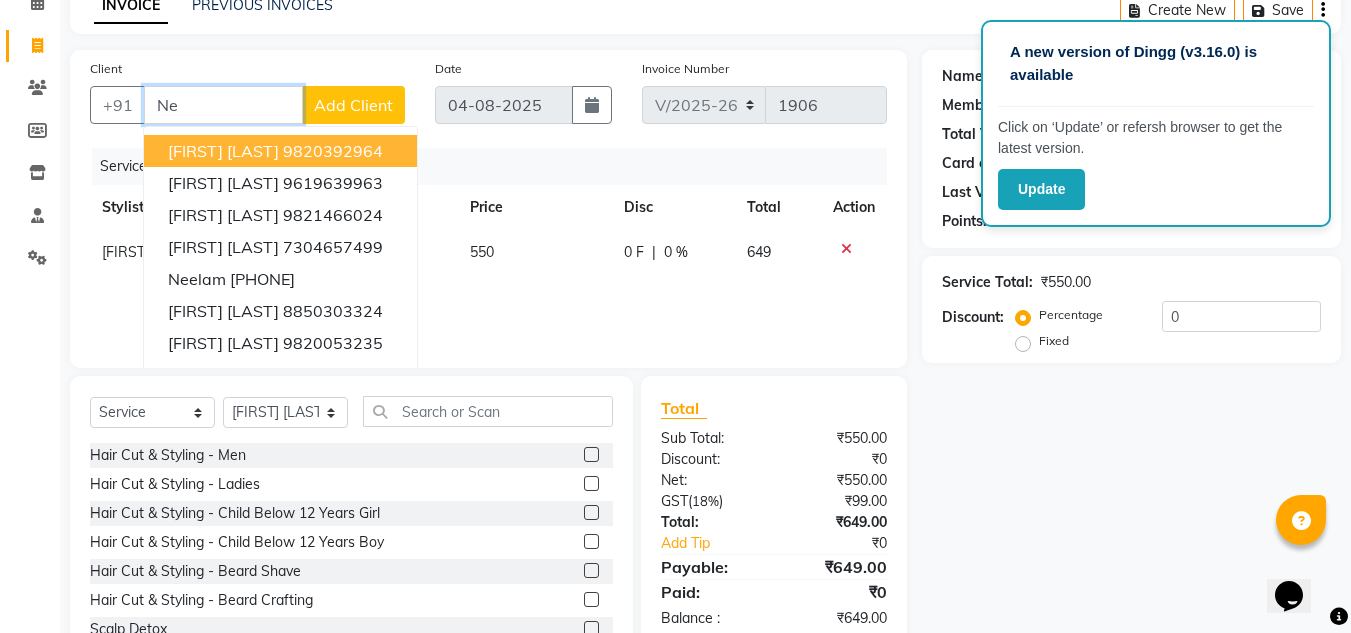 type on "N" 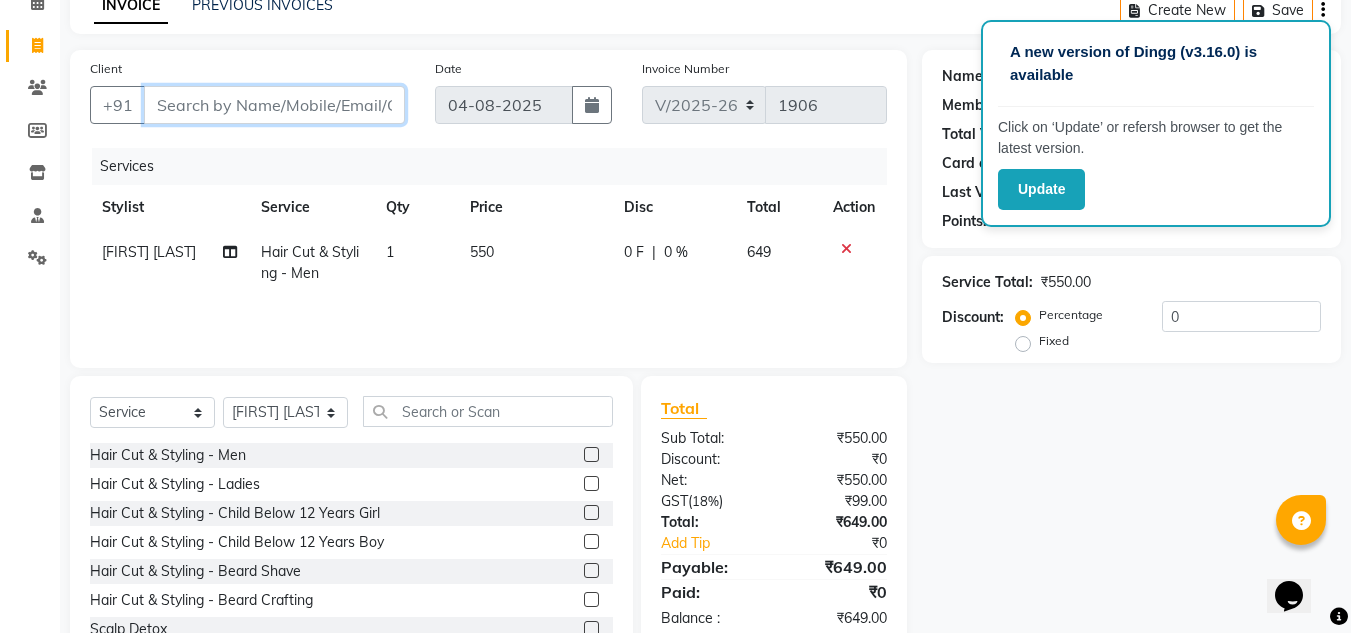 paste on "Neelam Koyande" 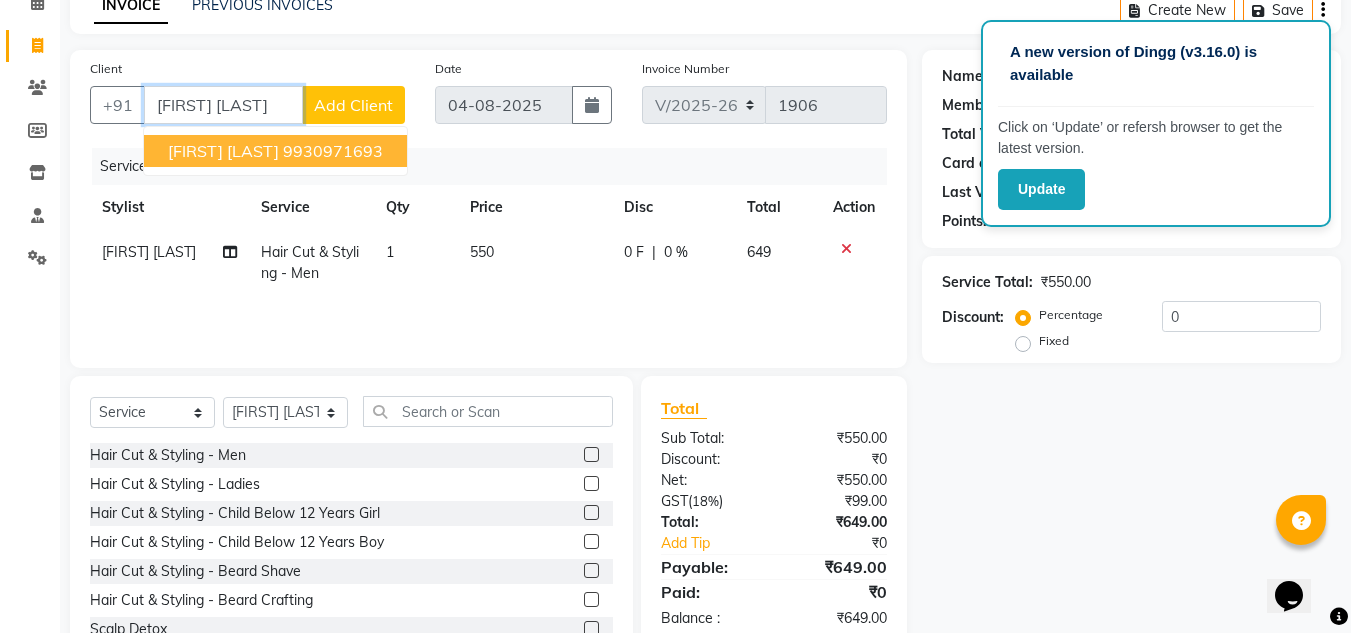 click on "Neelam Koyande" at bounding box center (223, 151) 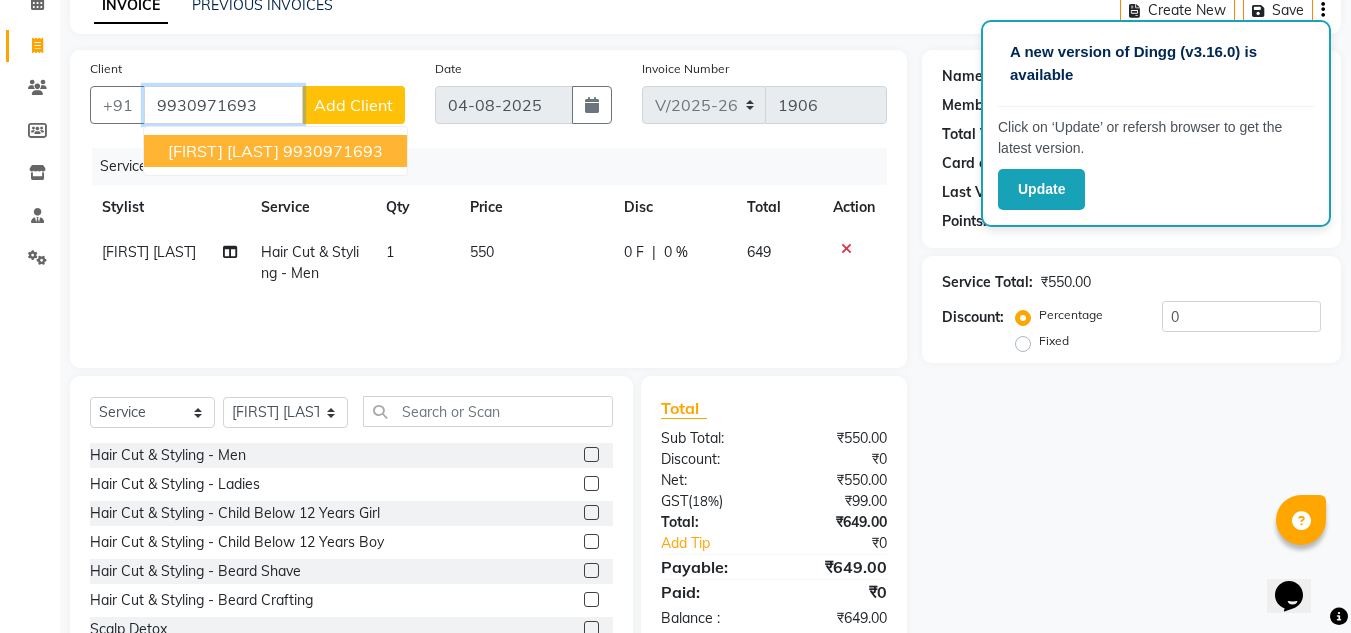 type on "9930971693" 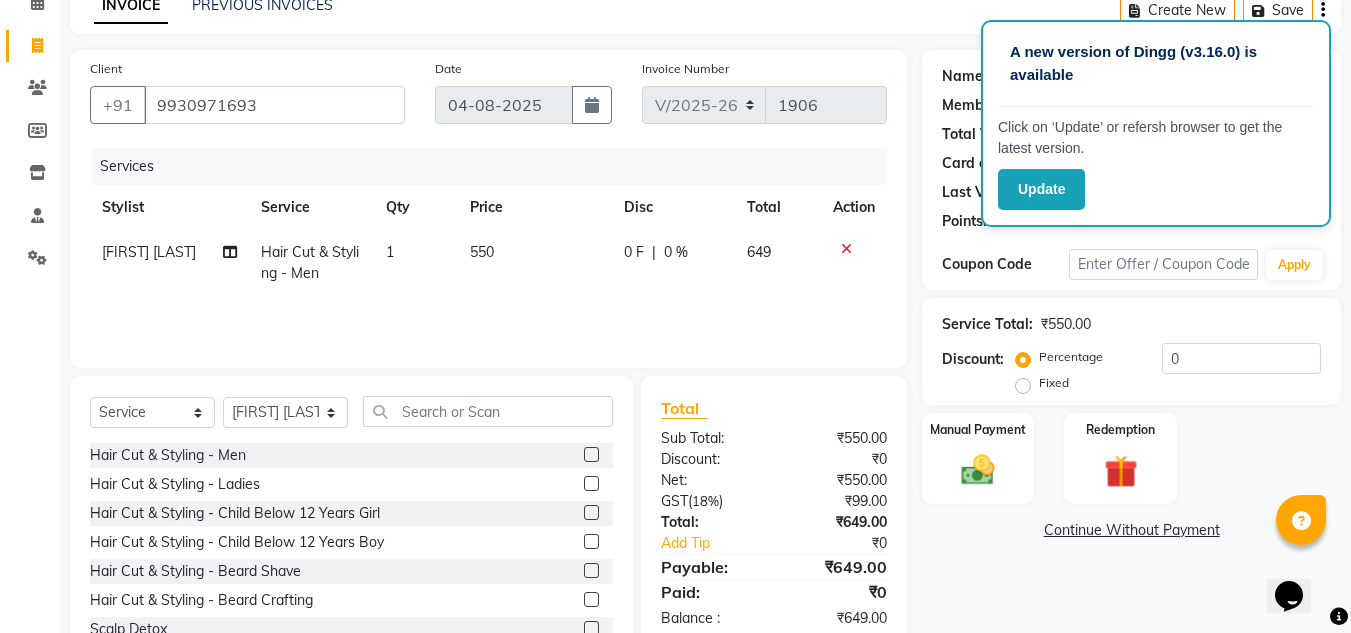 scroll, scrollTop: 168, scrollLeft: 0, axis: vertical 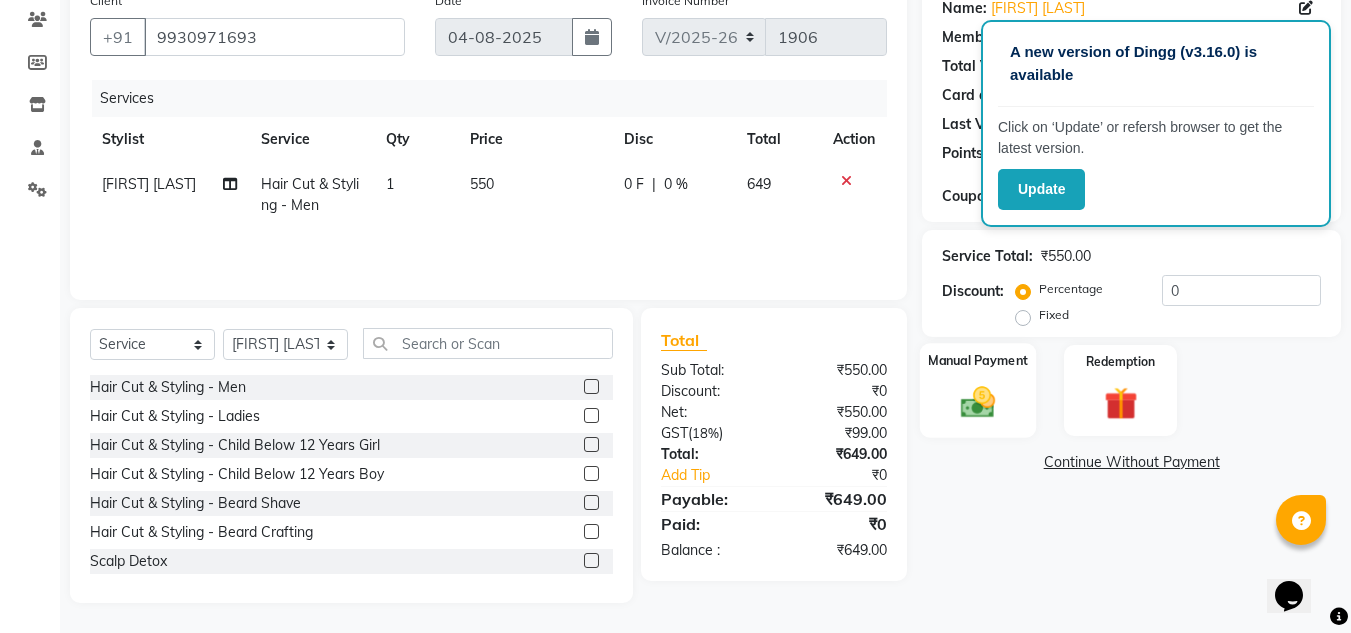 click 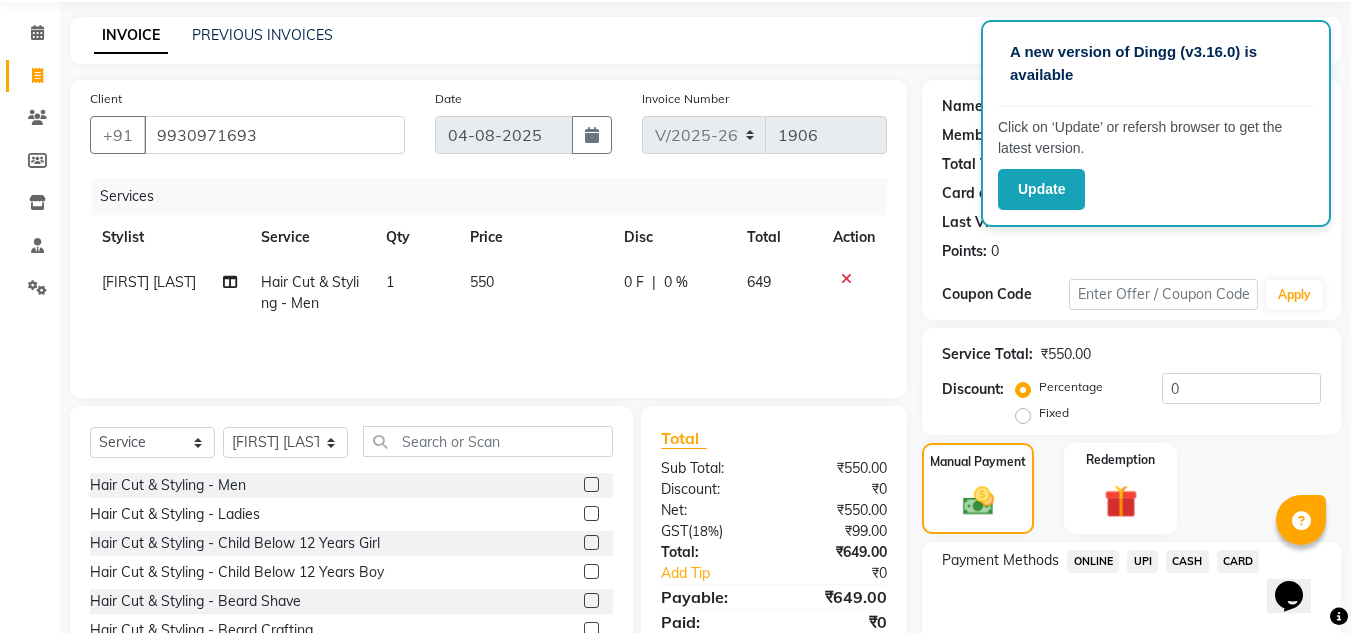 scroll, scrollTop: 0, scrollLeft: 0, axis: both 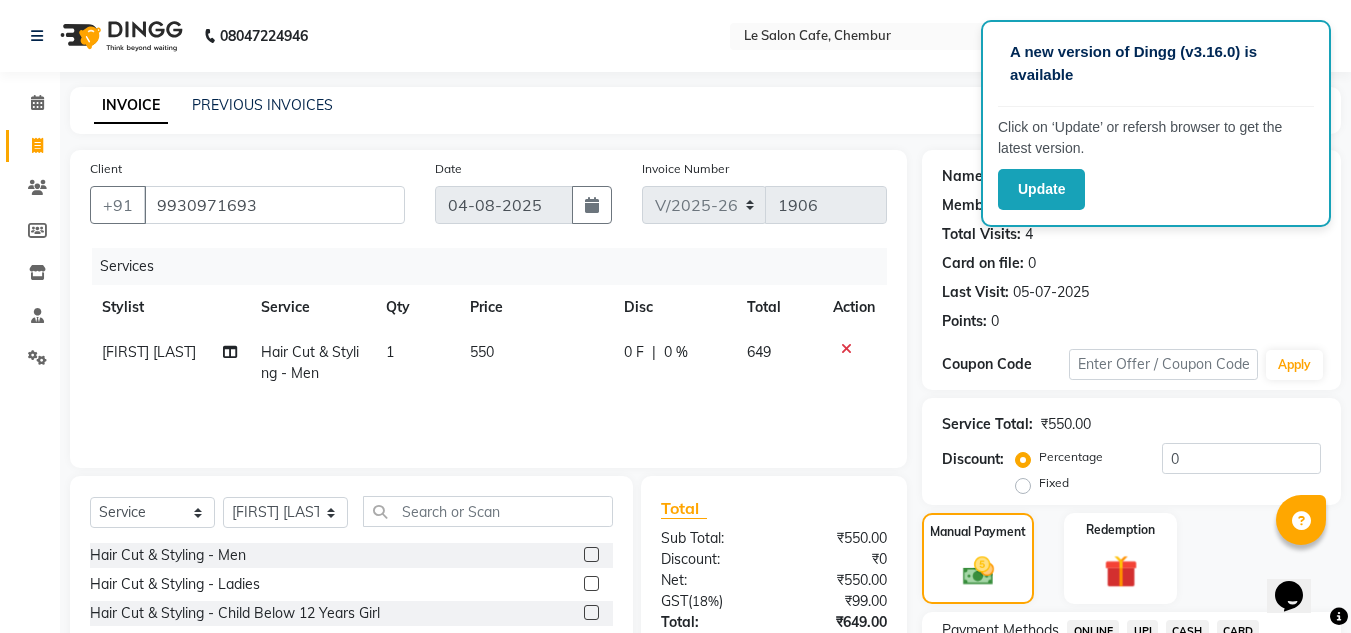click on "Update" 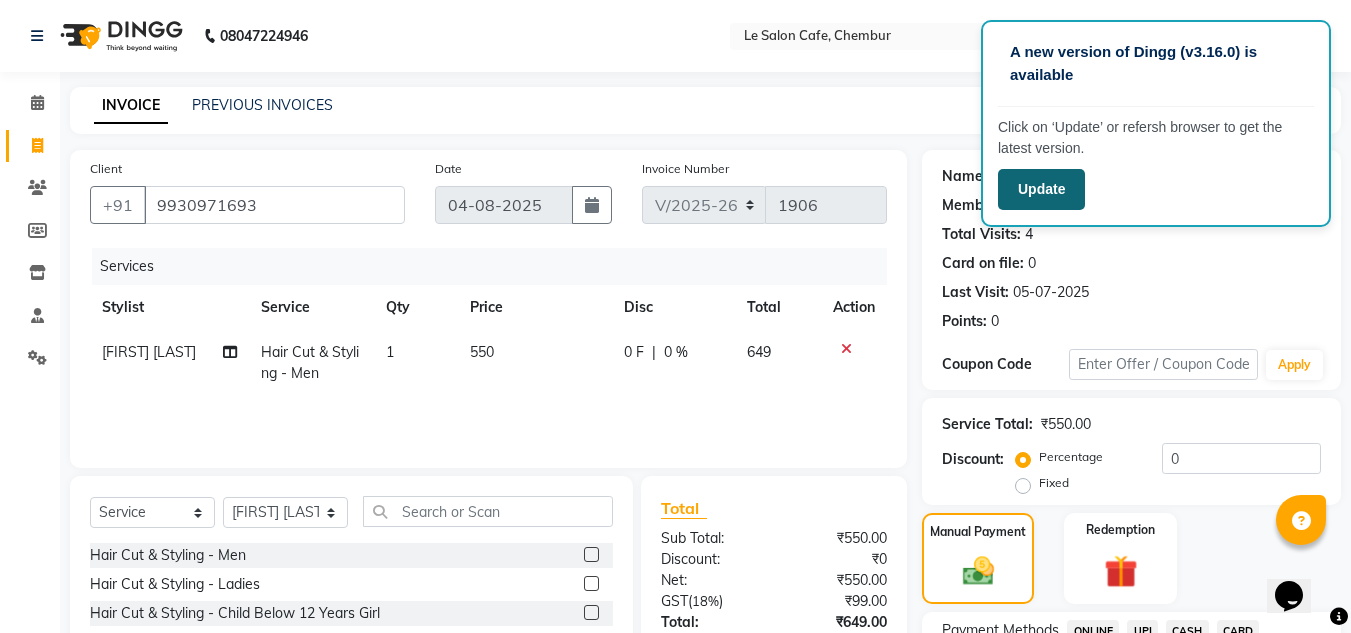 click on "Update" 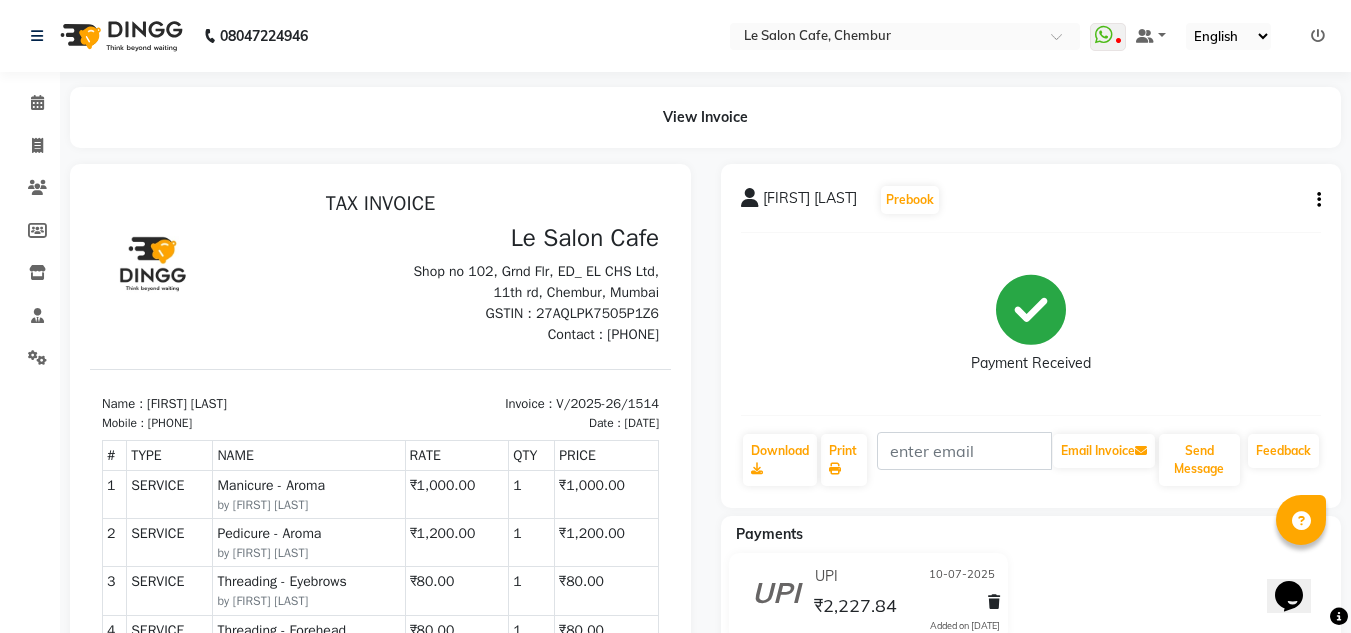 scroll, scrollTop: 0, scrollLeft: 0, axis: both 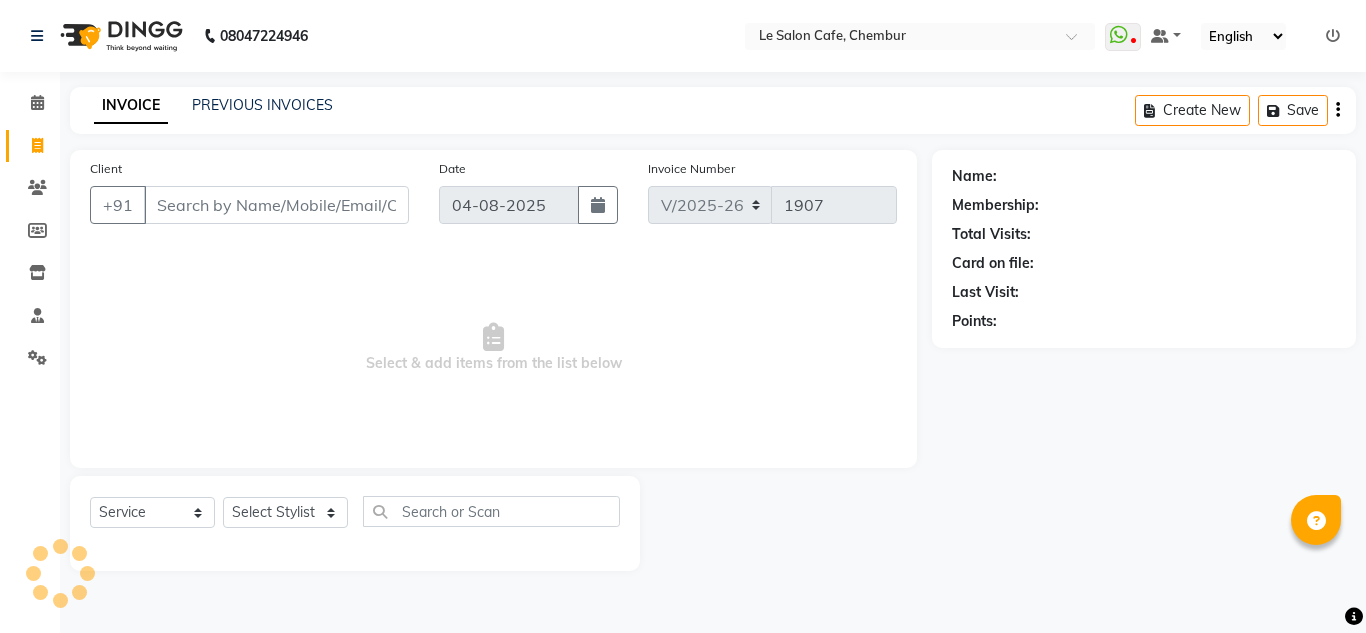 select on "594" 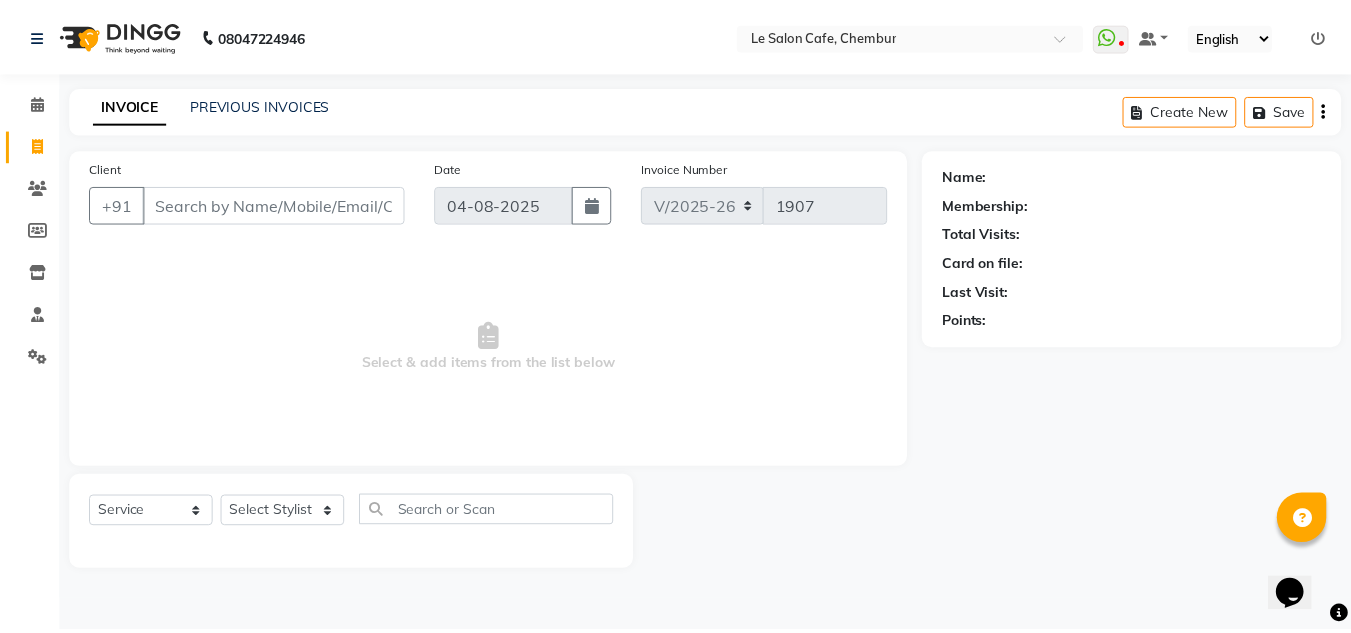 scroll, scrollTop: 0, scrollLeft: 0, axis: both 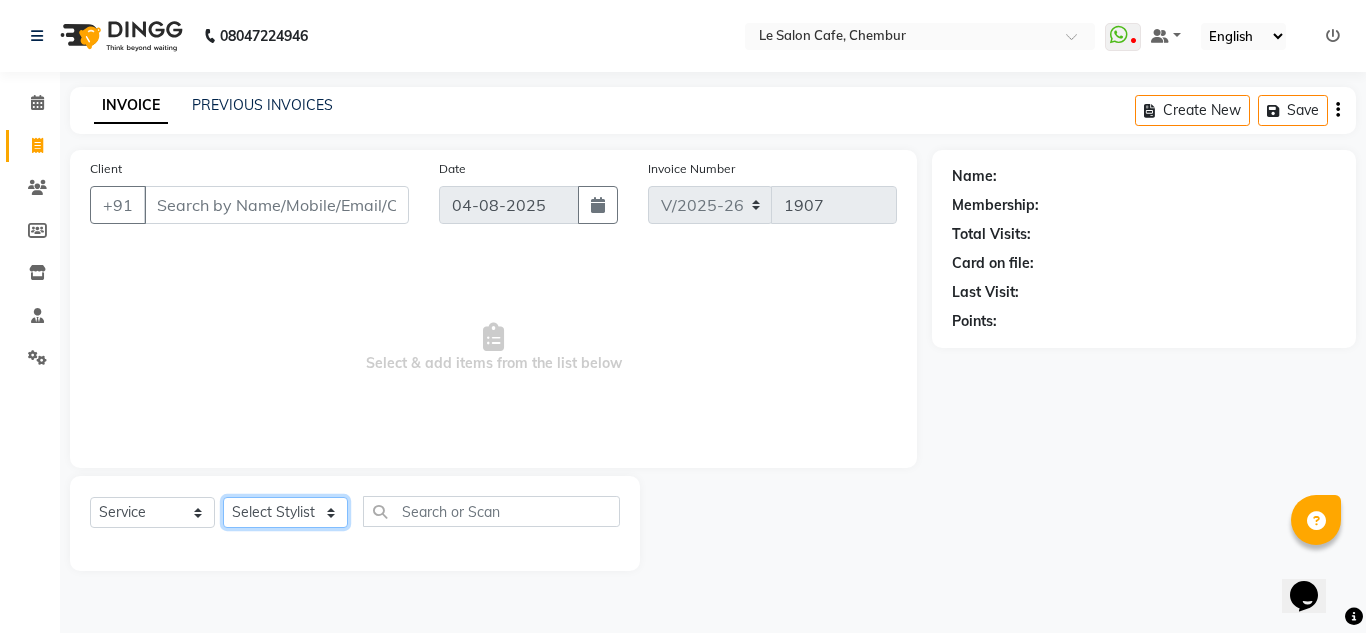 click on "Select Stylist Amandeep Kaur Kalsi Aniket Kadam  Faim Alvi  Front Desk  Muskan Khan  Pooja Kolge Reena Shaukat Ali  Salman Ansari  Shailendra Chauhan  Shekhar Sangle Soniyaa Varma Suchita Mistry" 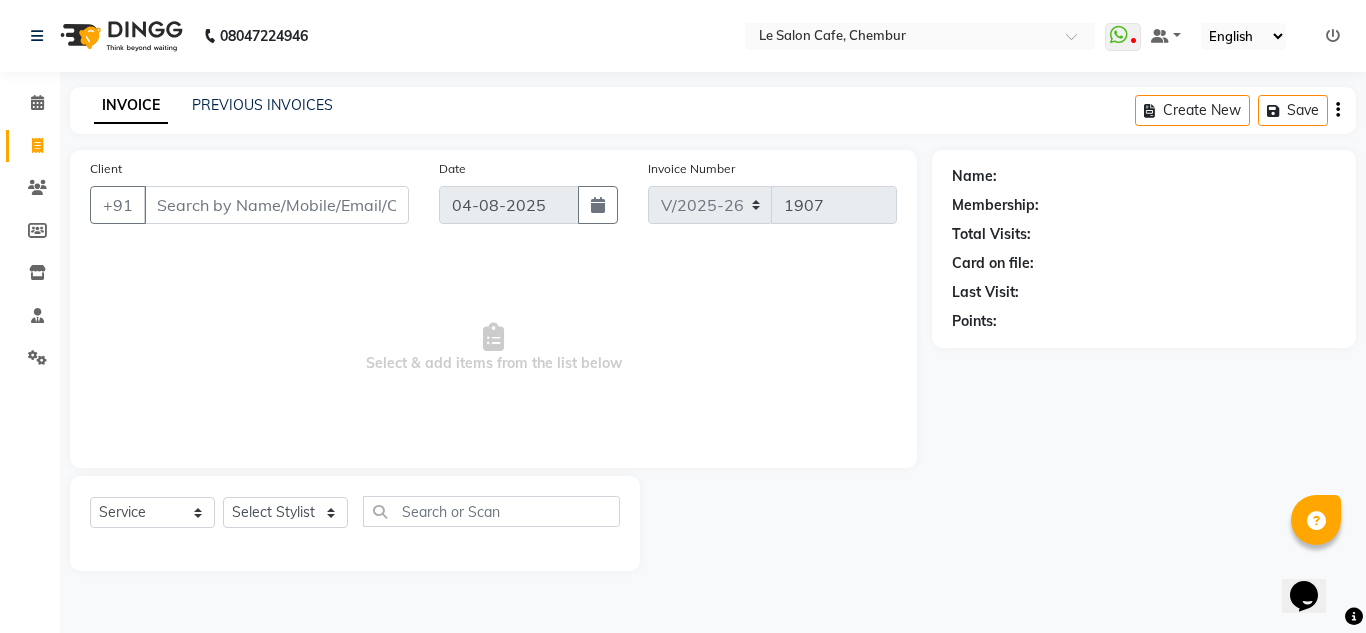 click on "Select & add items from the list below" at bounding box center (493, 348) 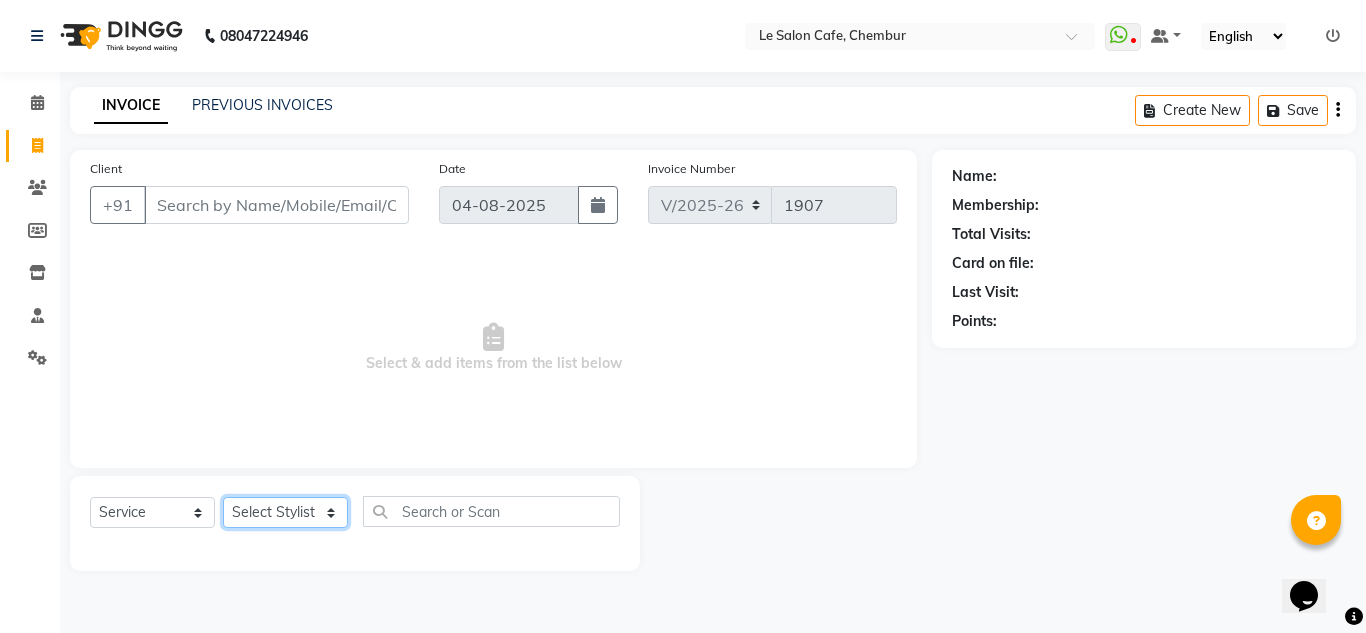 click on "Select Stylist Amandeep Kaur Kalsi Aniket Kadam  Faim Alvi  Front Desk  Muskan Khan  Pooja Kolge Reena Shaukat Ali  Salman Ansari  Shailendra Chauhan  Shekhar Sangle Soniyaa Varma Suchita Mistry" 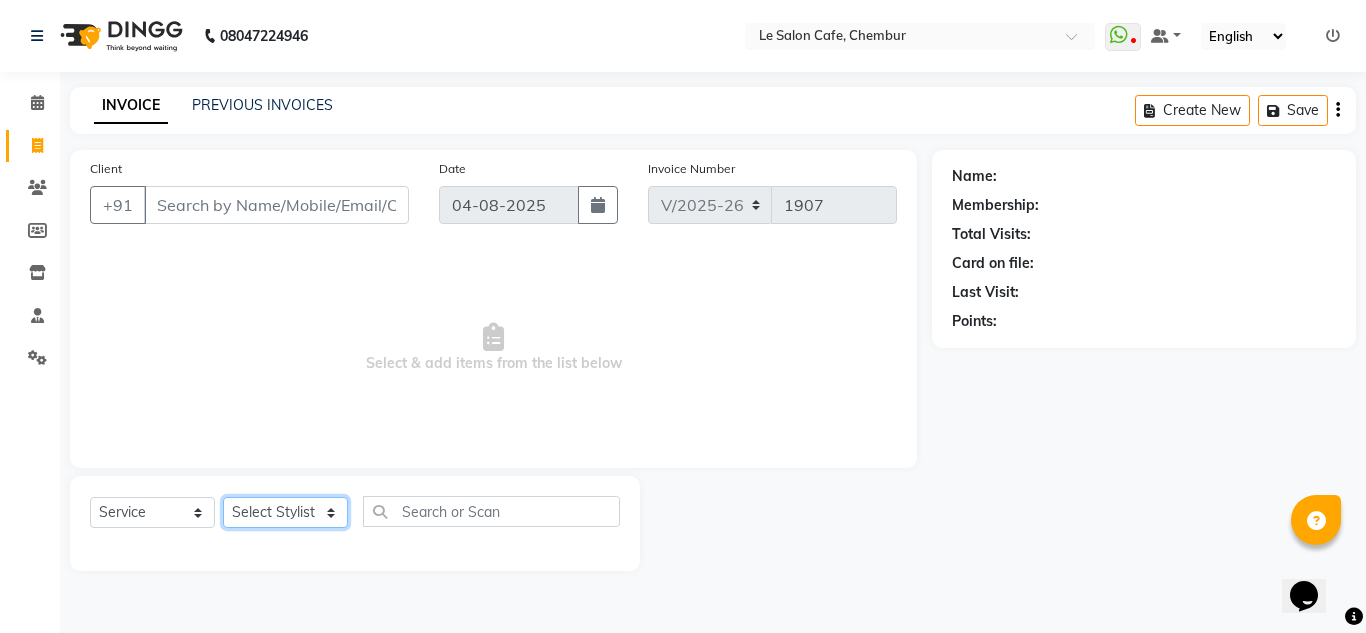 select on "86050" 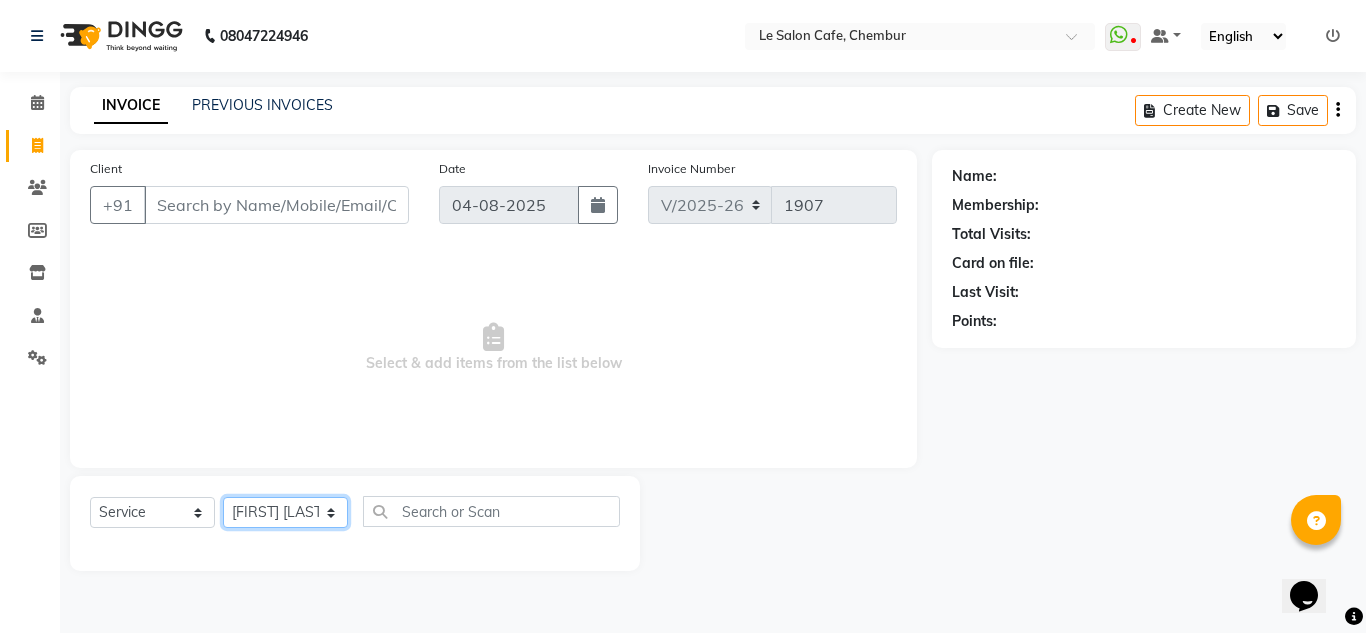 click on "Select Stylist Amandeep Kaur Kalsi Aniket Kadam  Faim Alvi  Front Desk  Muskan Khan  Pooja Kolge Reena Shaukat Ali  Salman Ansari  Shailendra Chauhan  Shekhar Sangle Soniyaa Varma Suchita Mistry" 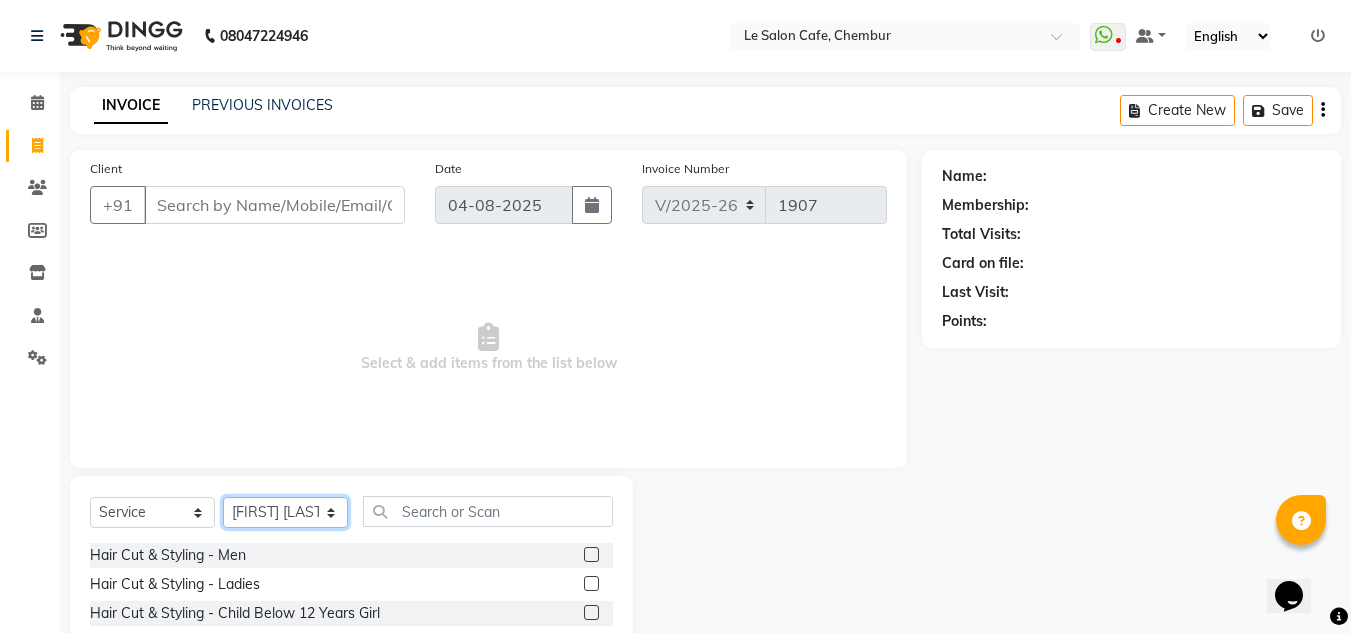 scroll, scrollTop: 100, scrollLeft: 0, axis: vertical 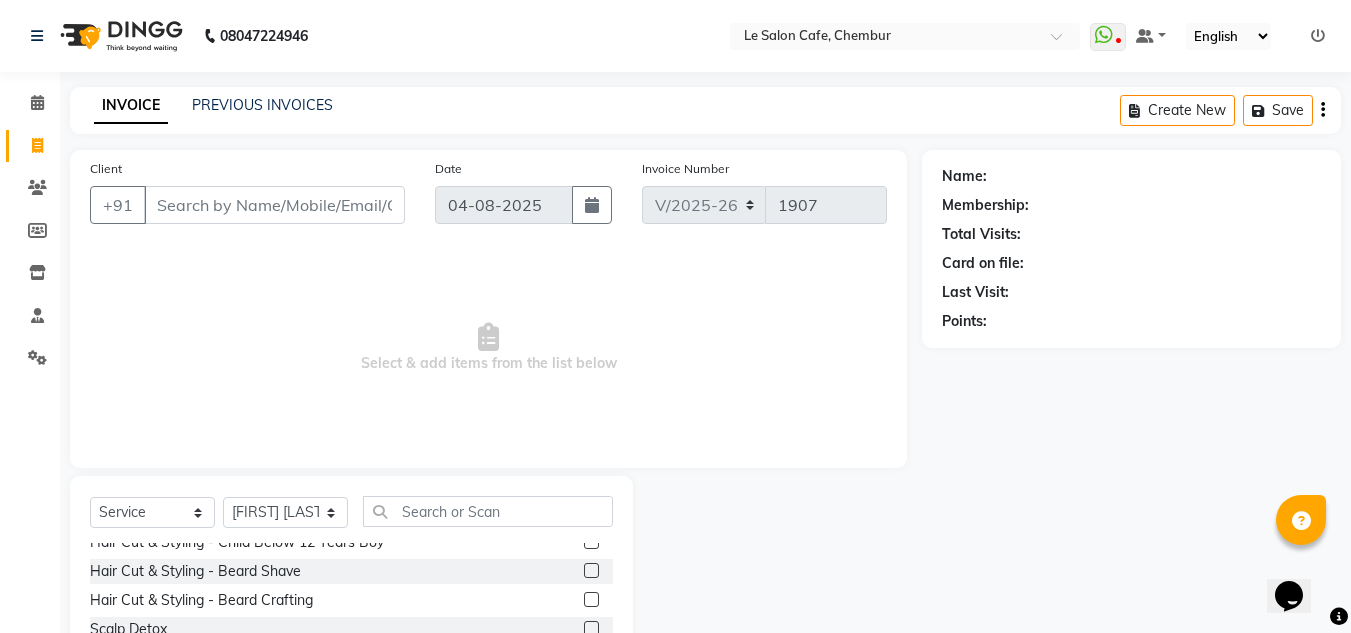 click 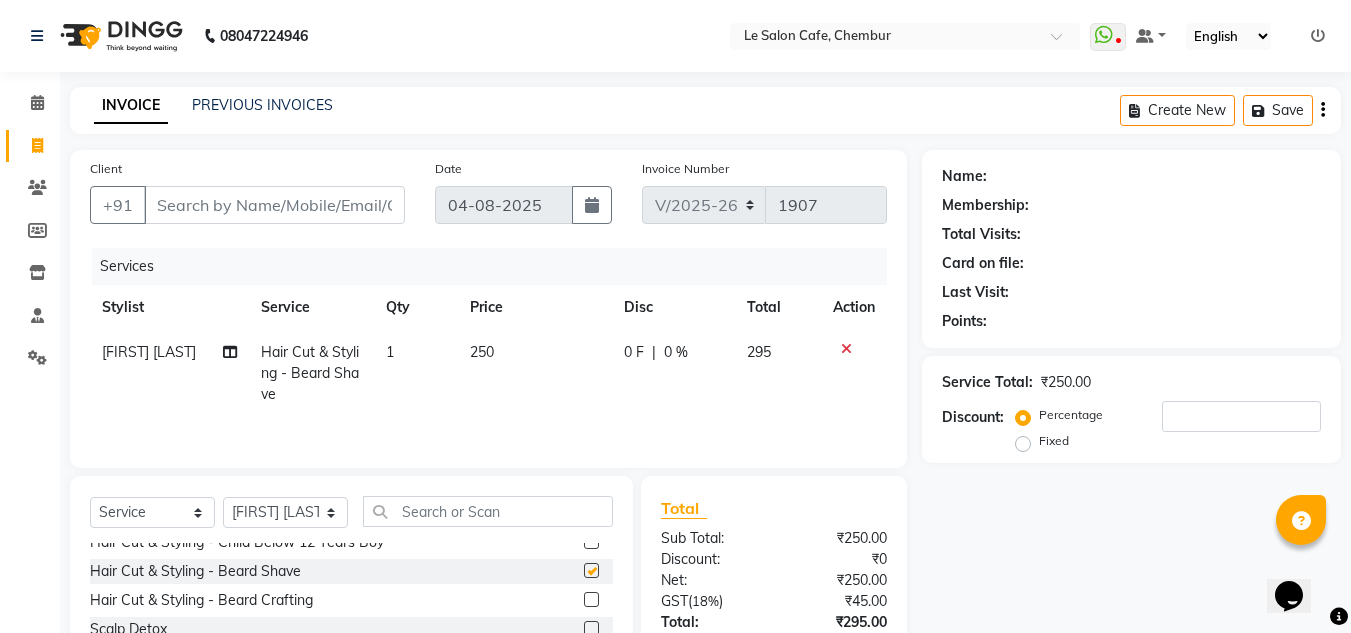 checkbox on "false" 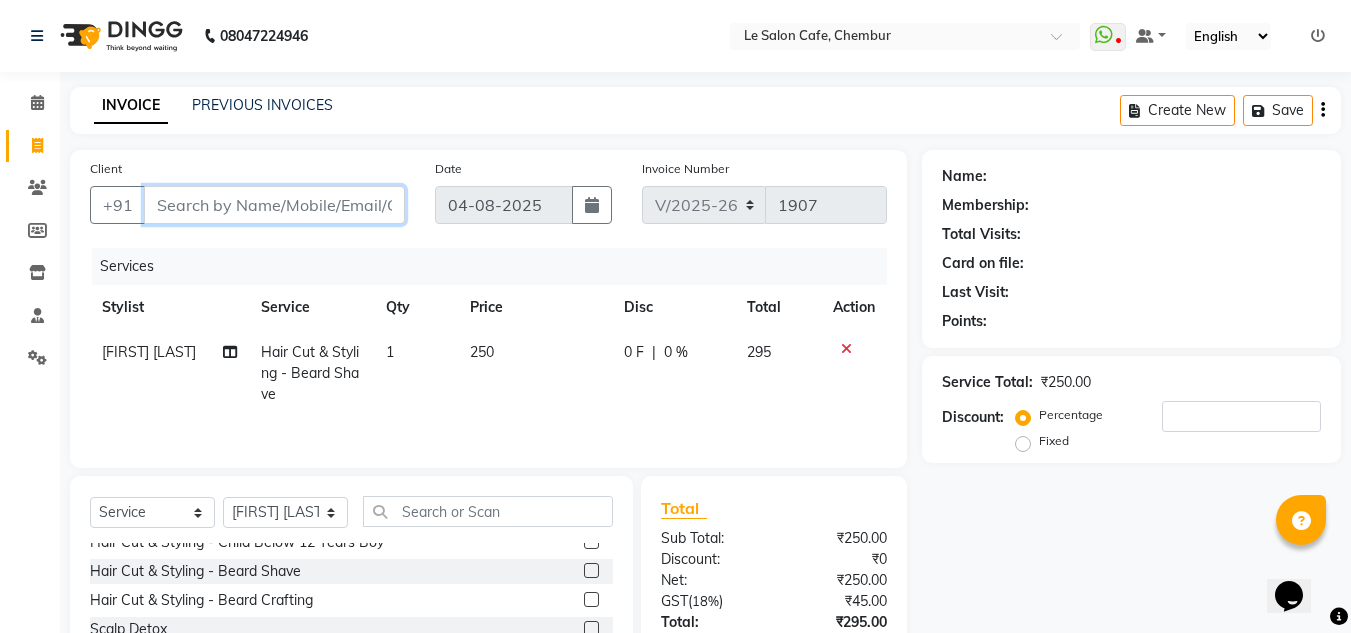 click on "Client" at bounding box center (274, 205) 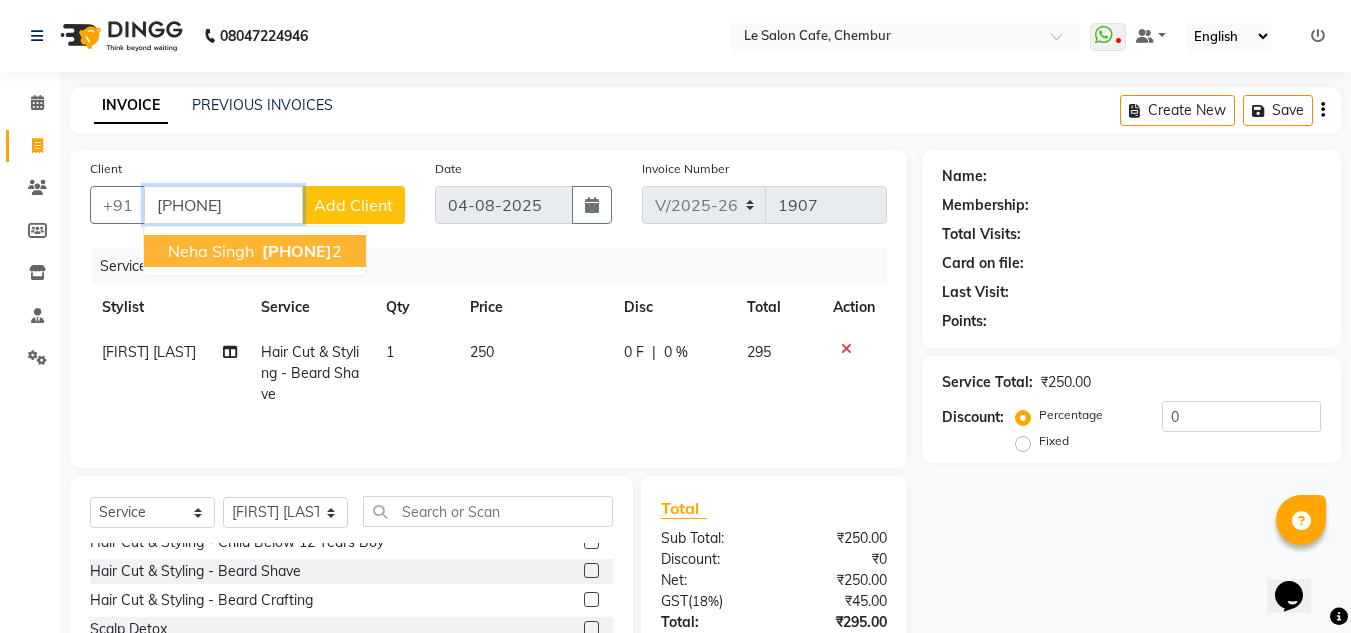 click on "Neha Singh   730349085 2" at bounding box center [255, 251] 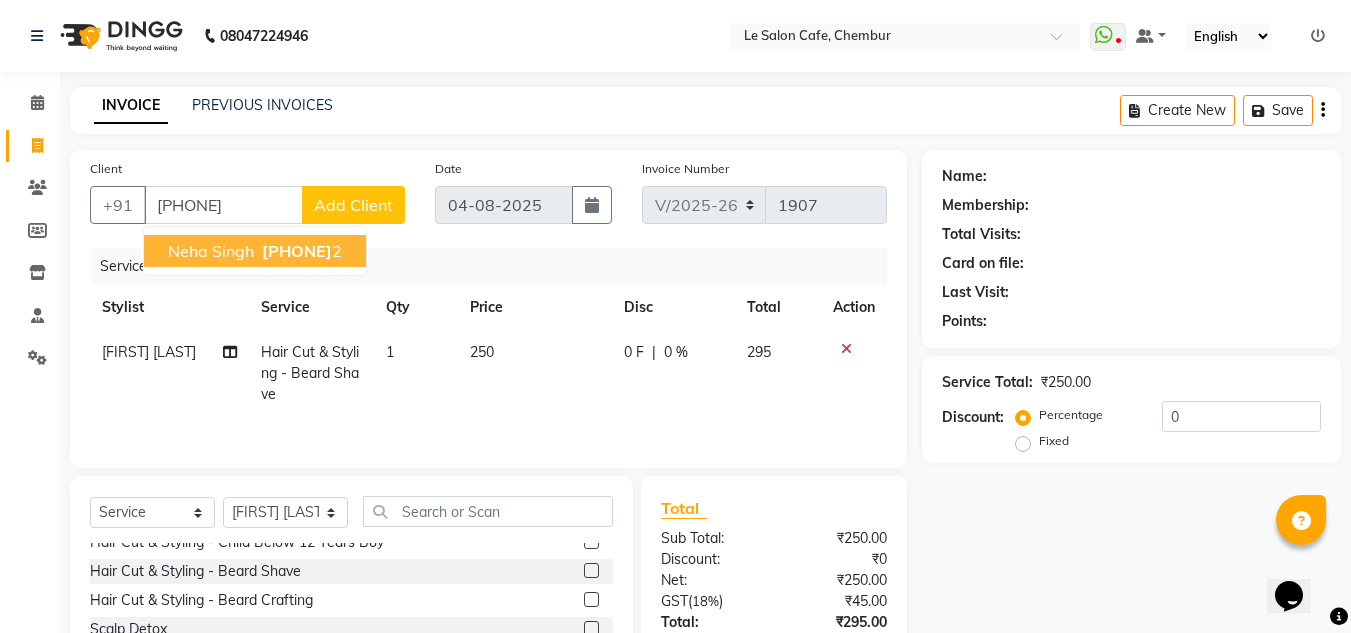 select on "1: Object" 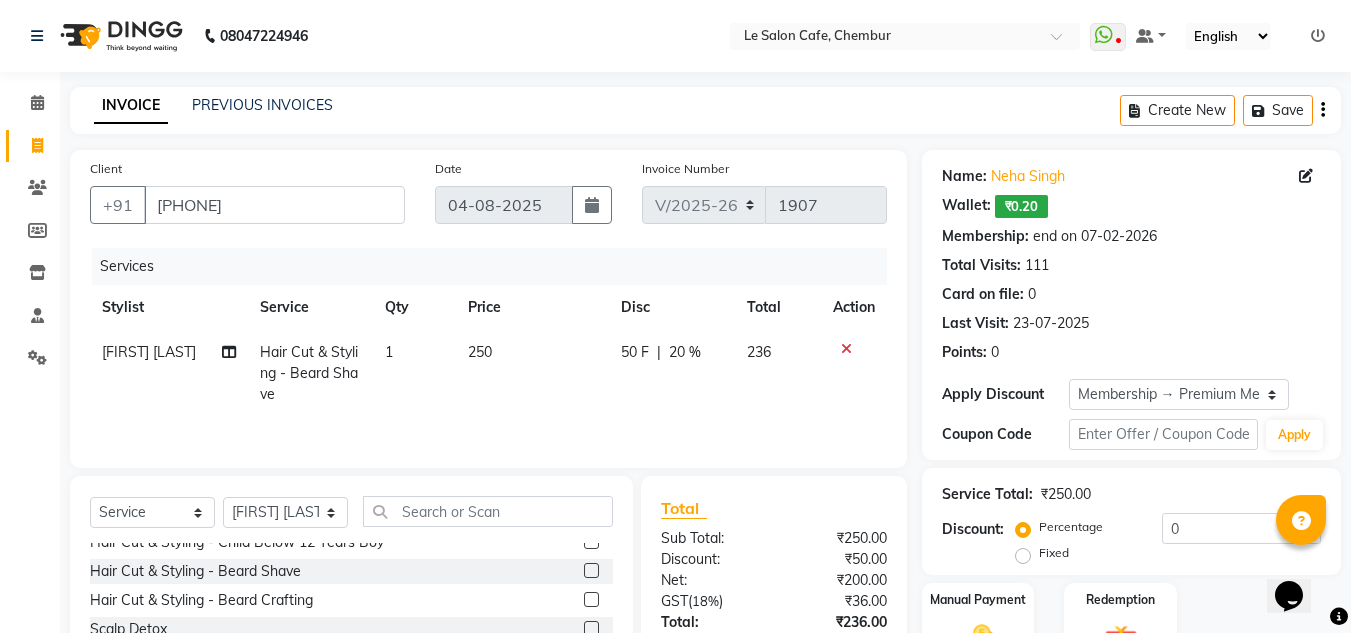 click 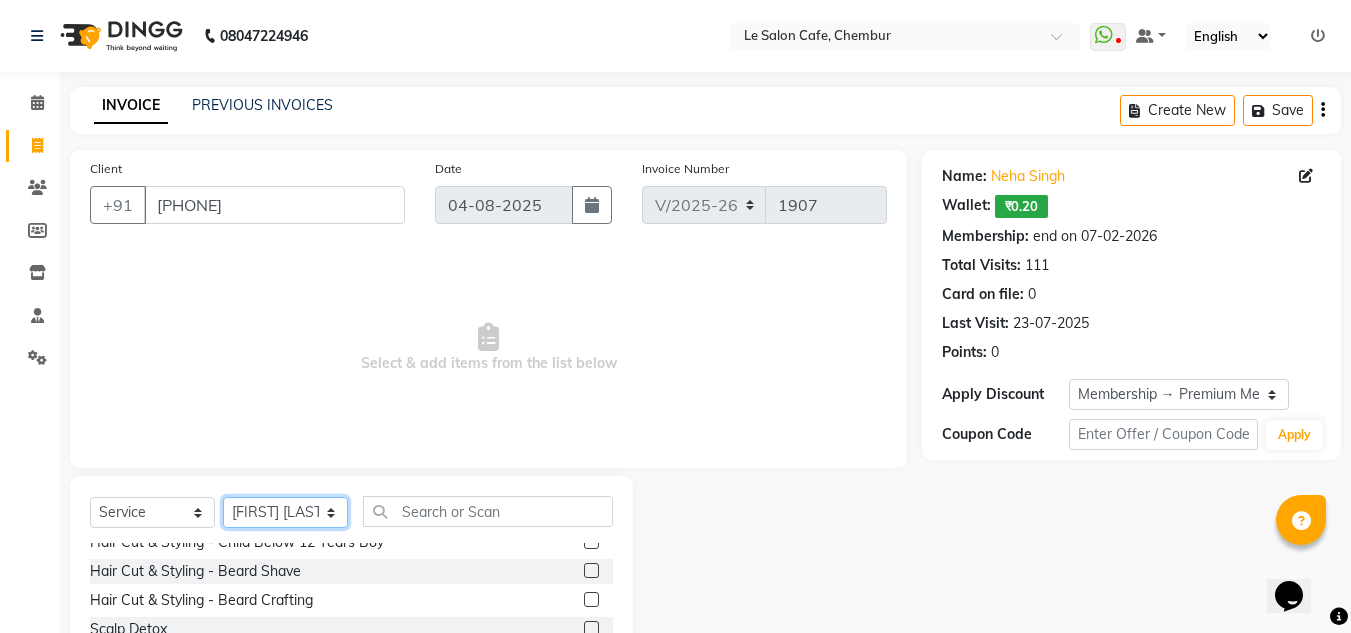 click on "Select Stylist Amandeep Kaur Kalsi Aniket Kadam  Faim Alvi  Front Desk  Muskan Khan  Pooja Kolge Reena Shaukat Ali  Salman Ansari  Shailendra Chauhan  Shekhar Sangle Soniyaa Varma Suchita Mistry" 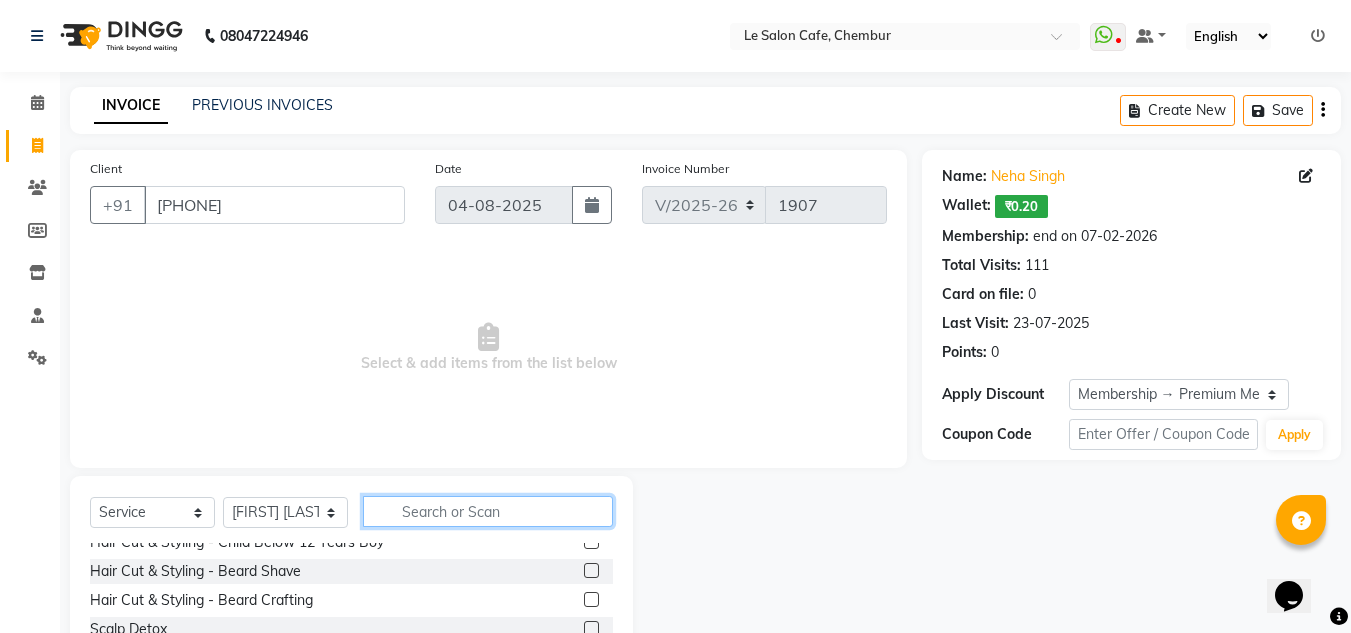 click 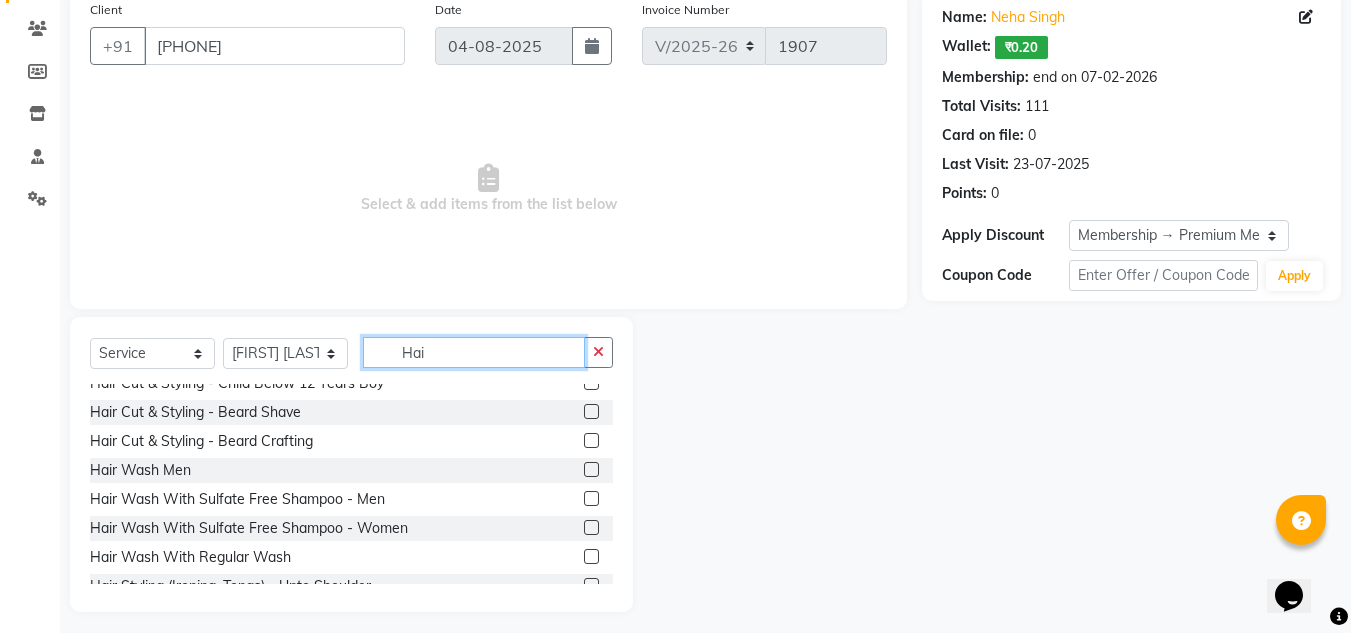 scroll, scrollTop: 168, scrollLeft: 0, axis: vertical 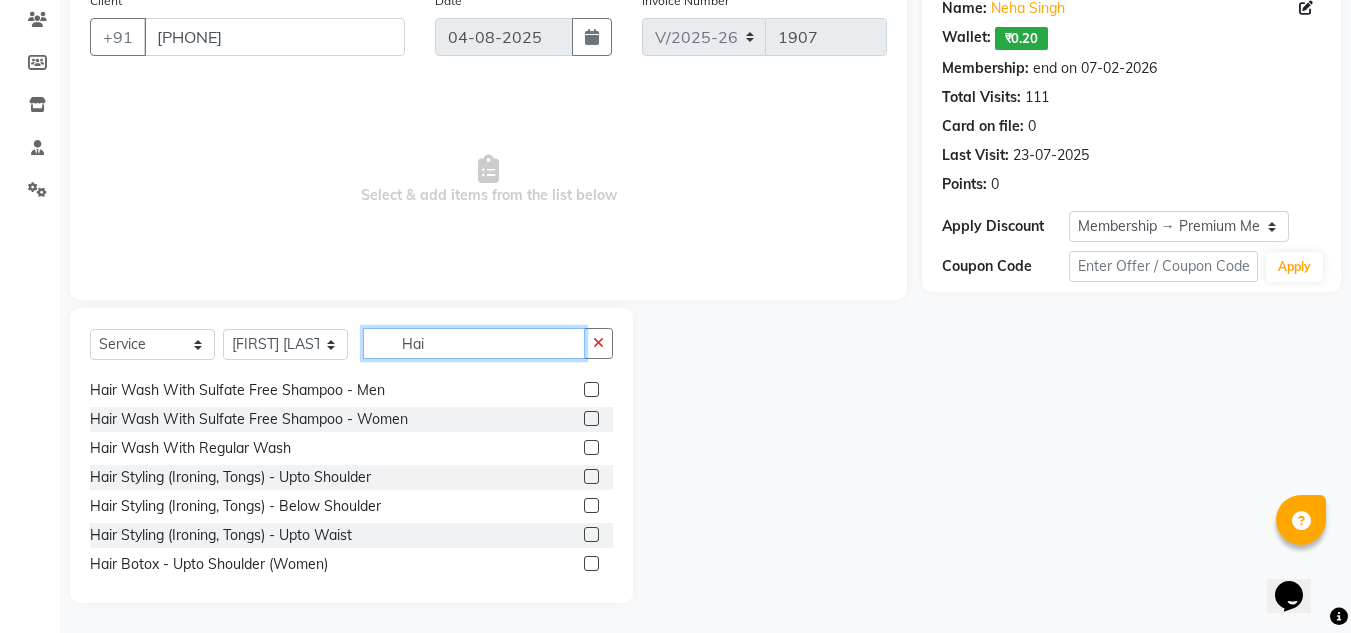 type on "Hai" 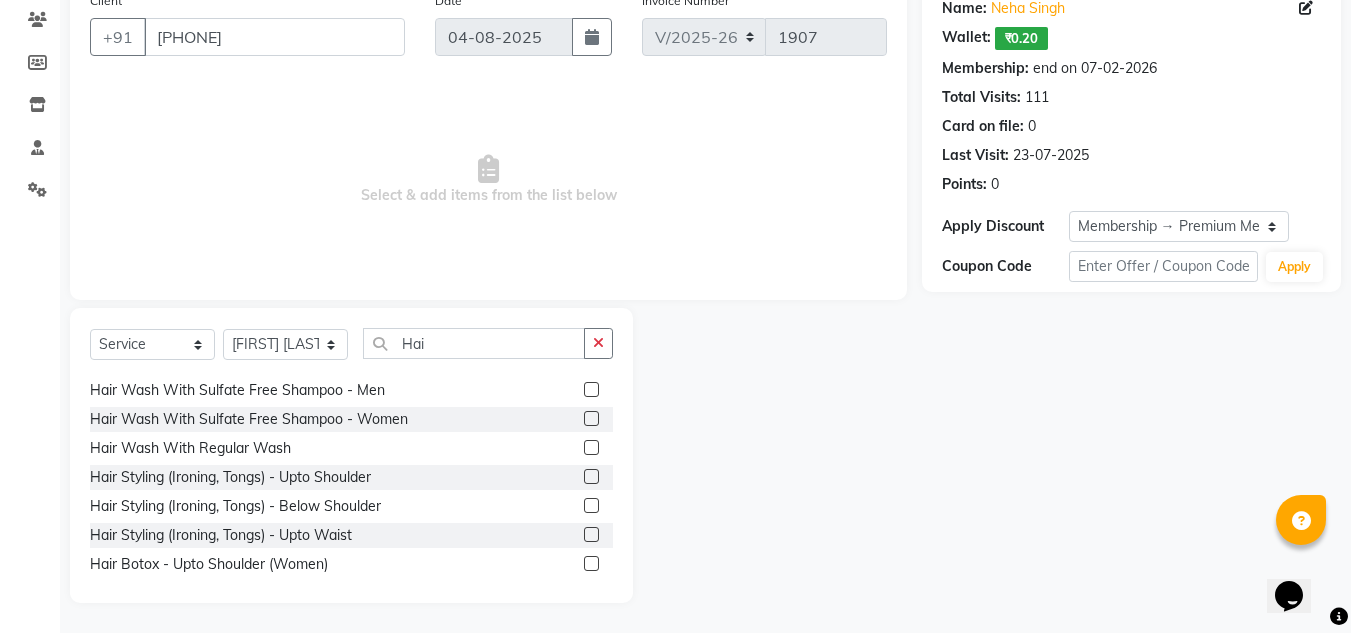 click 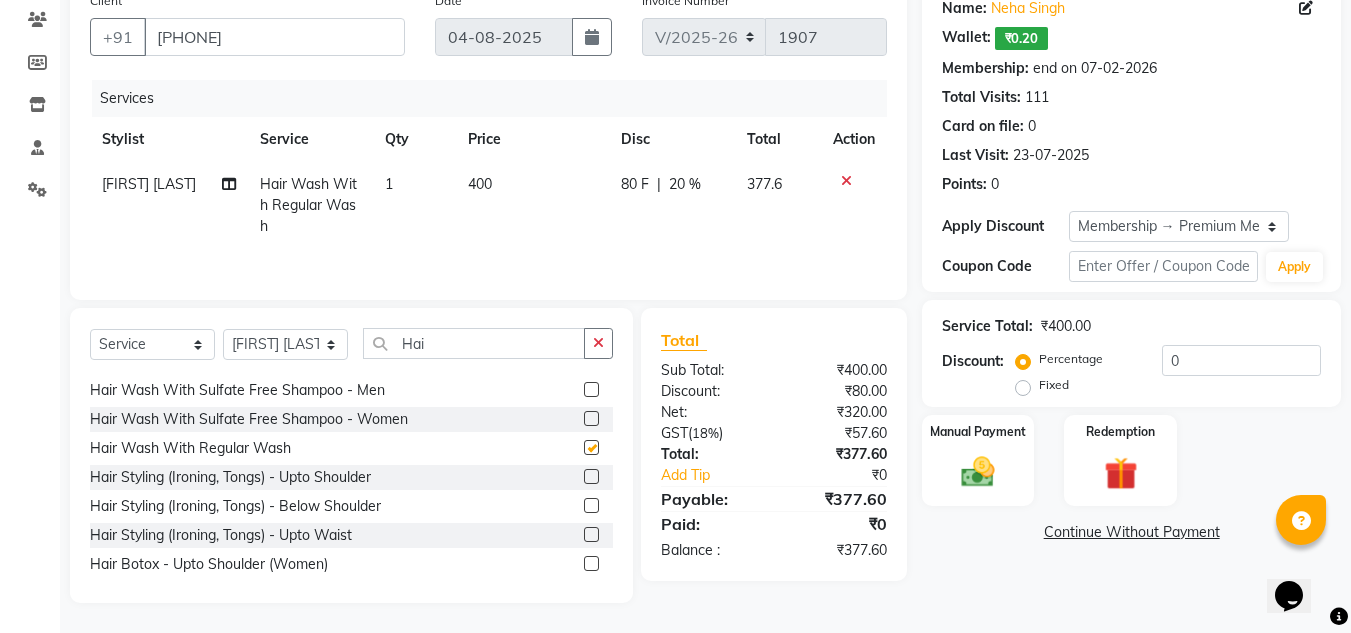 checkbox on "false" 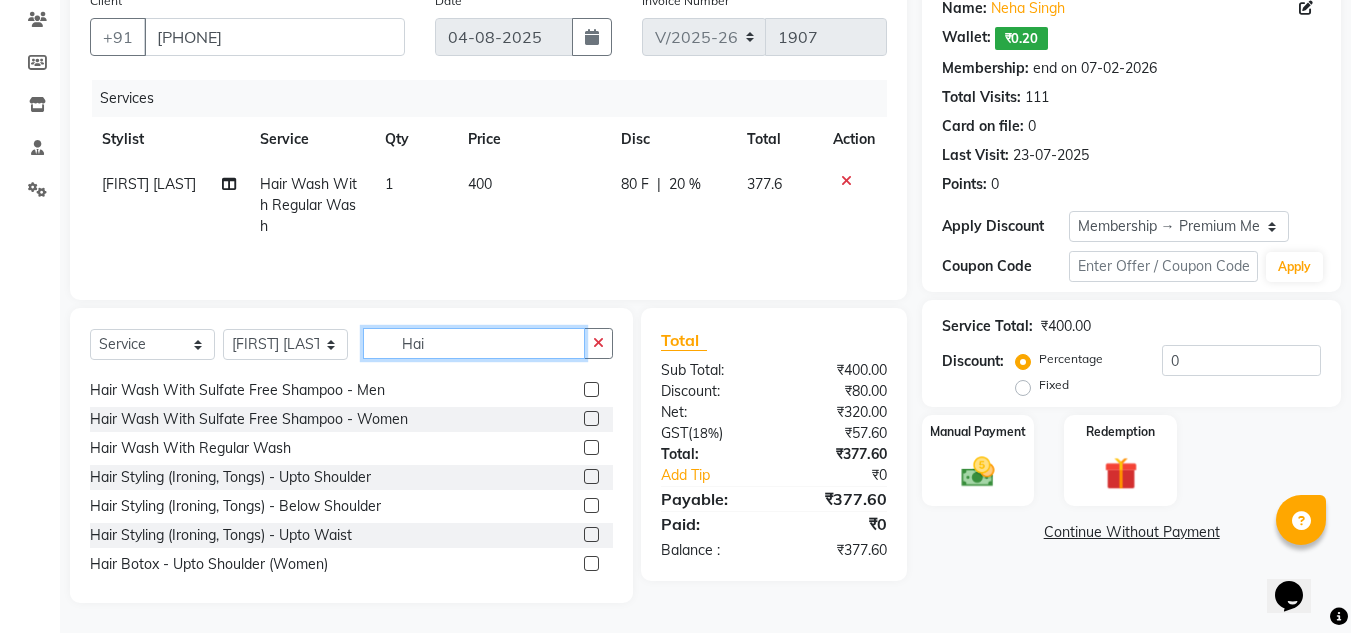 click on "Hai" 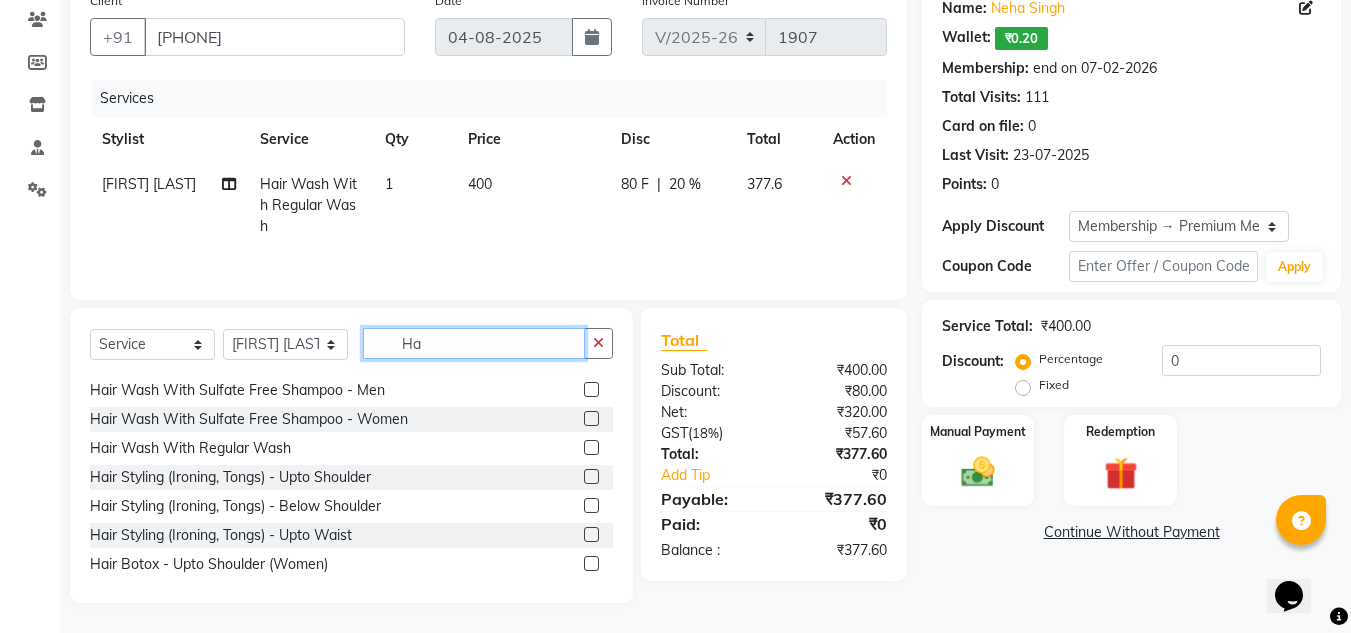 type on "H" 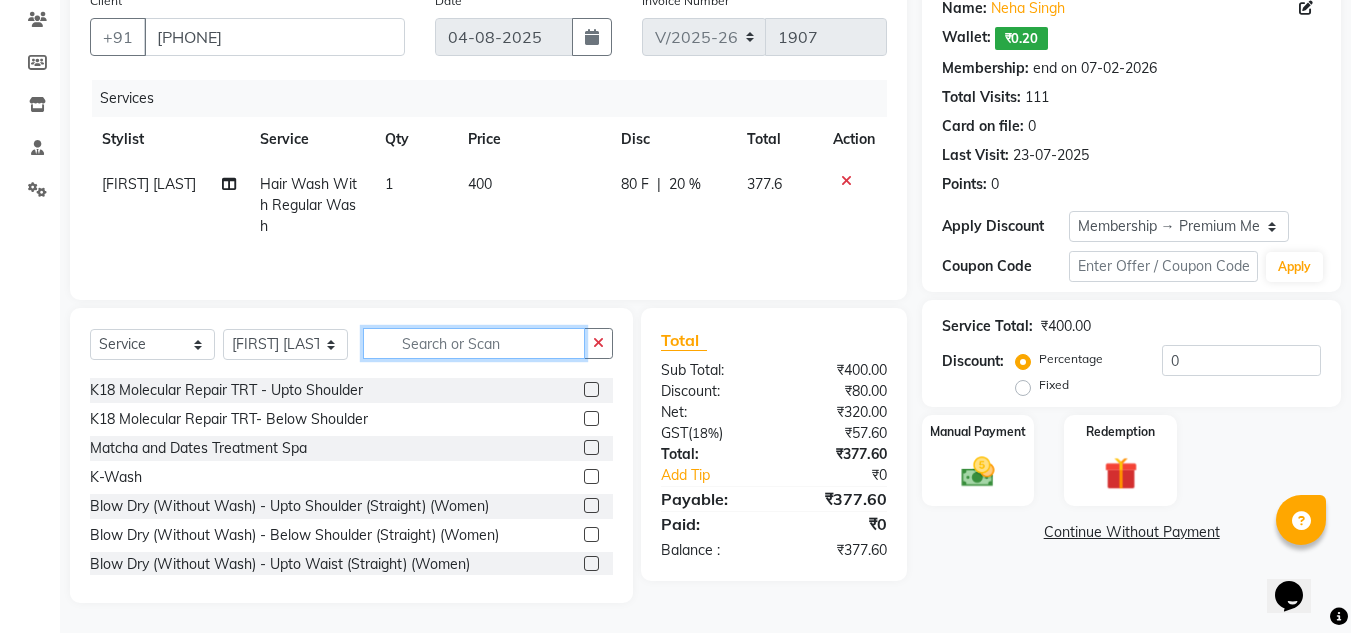 scroll, scrollTop: 1012, scrollLeft: 0, axis: vertical 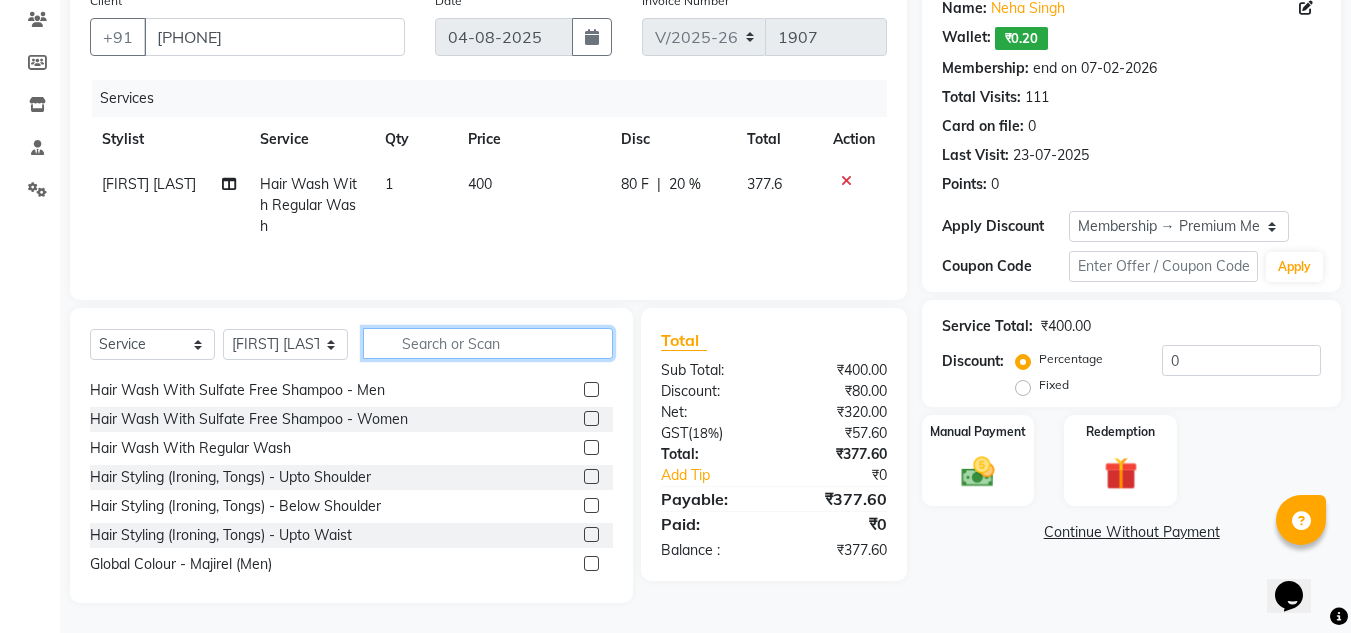 type 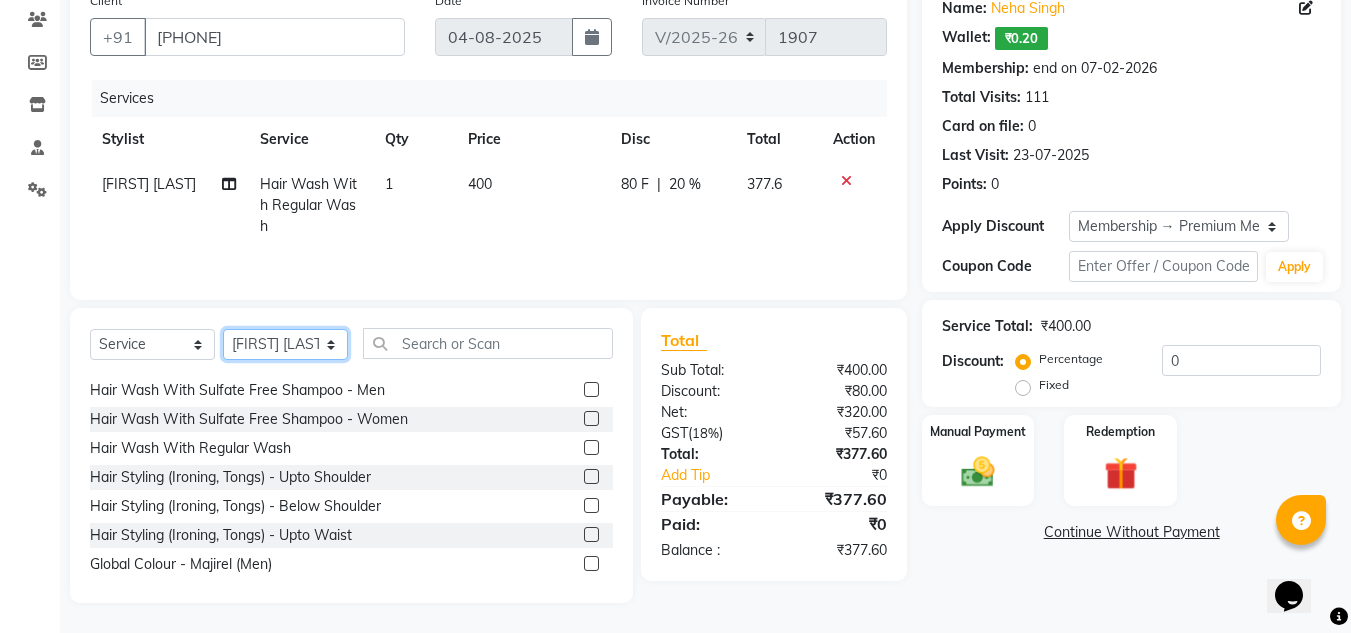 click on "Select Stylist Amandeep Kaur Kalsi Aniket Kadam  Faim Alvi  Front Desk  Muskan Khan  Pooja Kolge Reena Shaukat Ali  Salman Ansari  Shailendra Chauhan  Shekhar Sangle Soniyaa Varma Suchita Mistry" 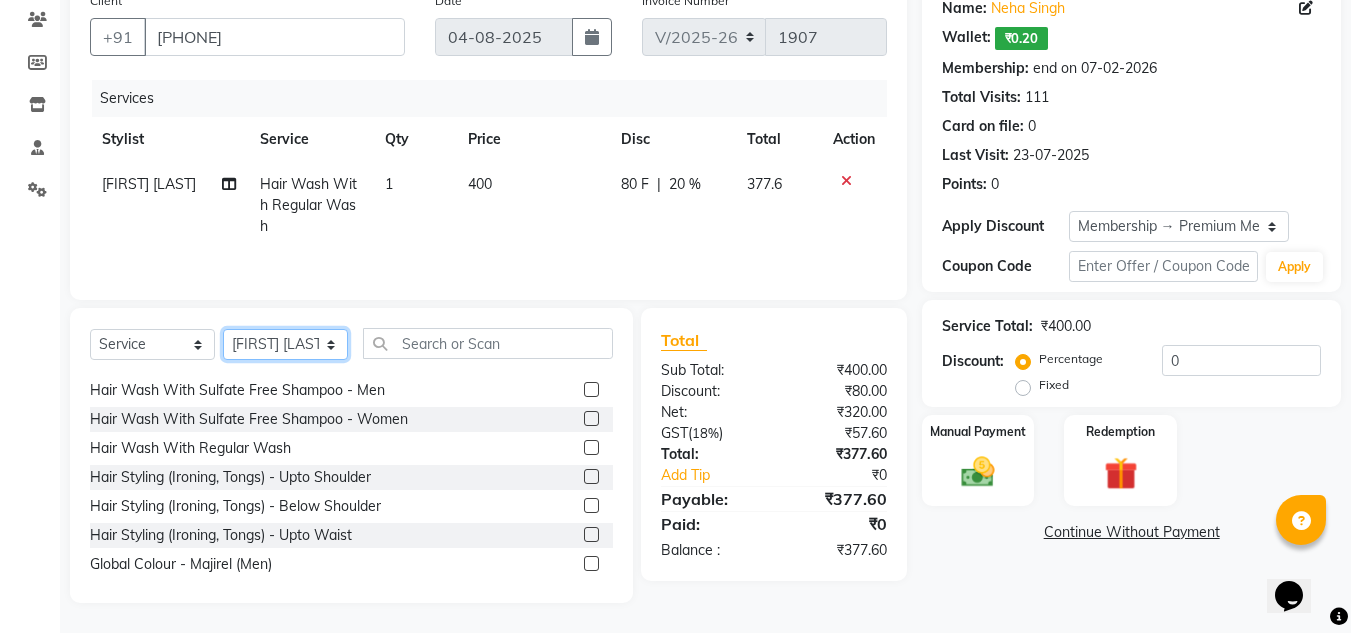 select on "13306" 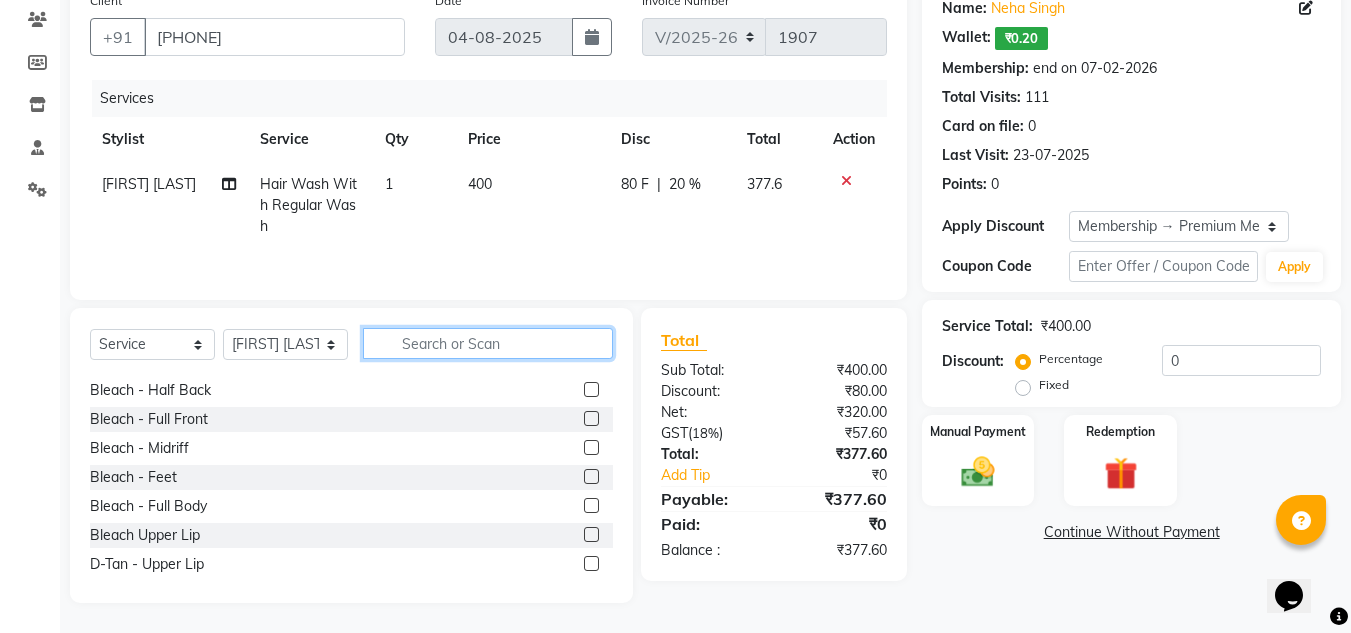 click 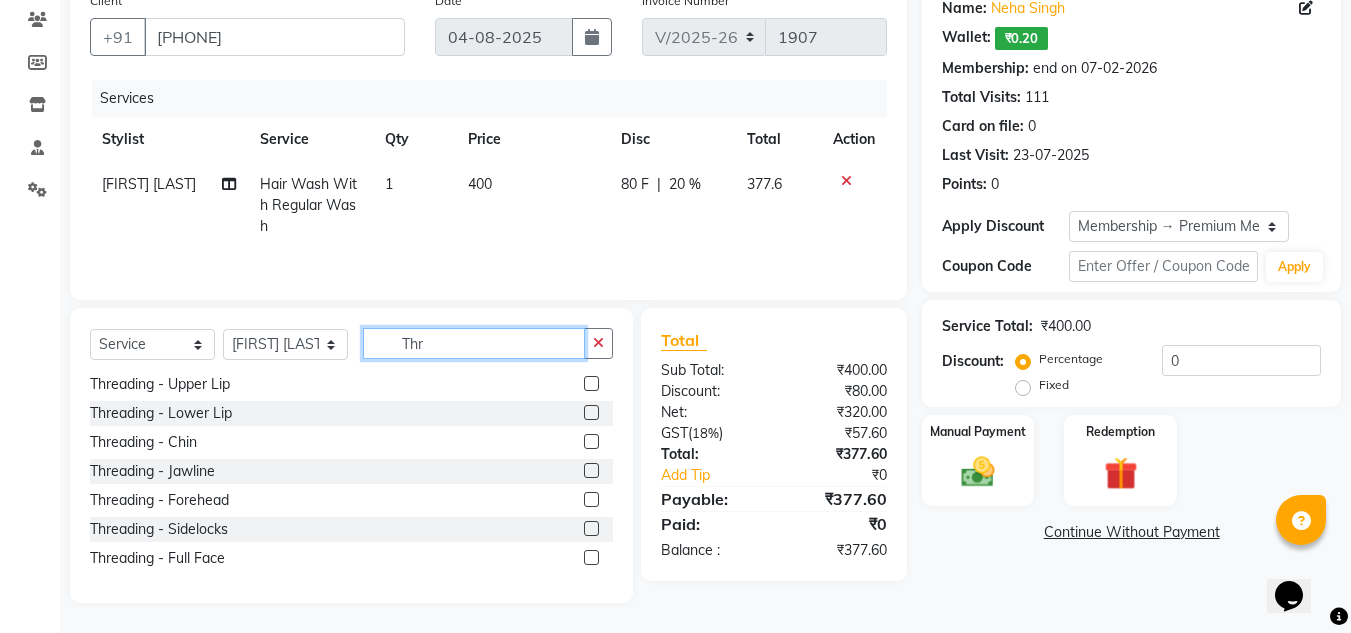 scroll, scrollTop: 32, scrollLeft: 0, axis: vertical 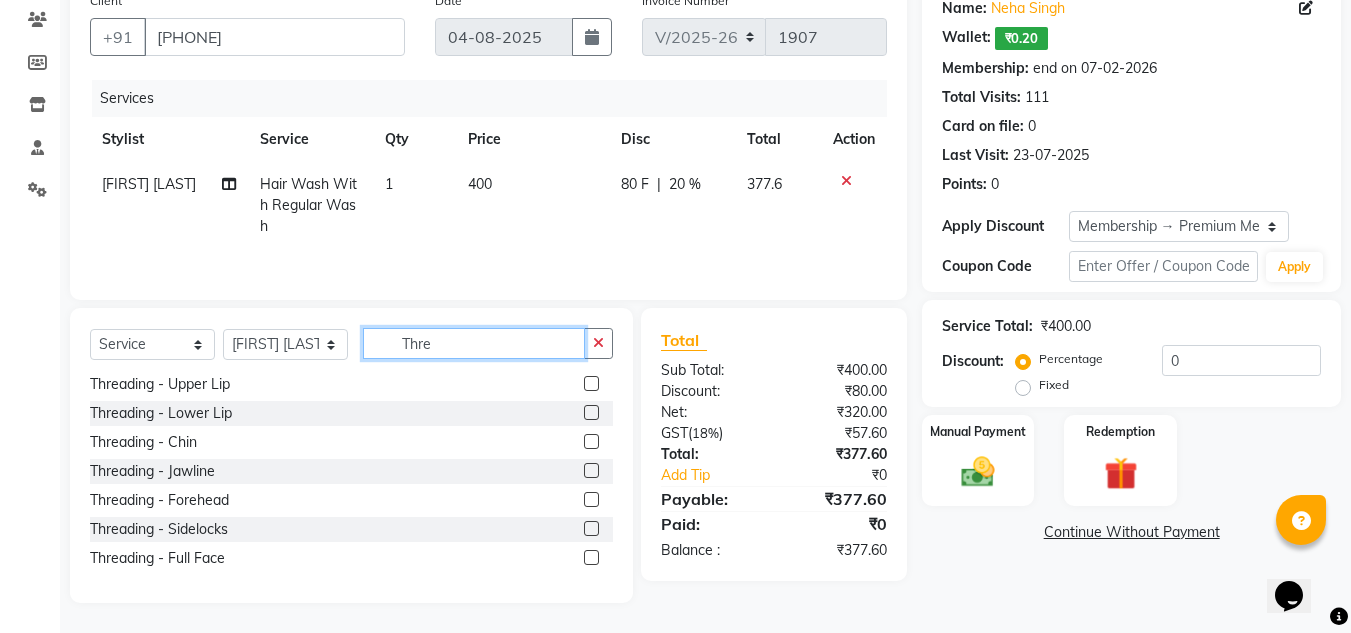 type on "Thre" 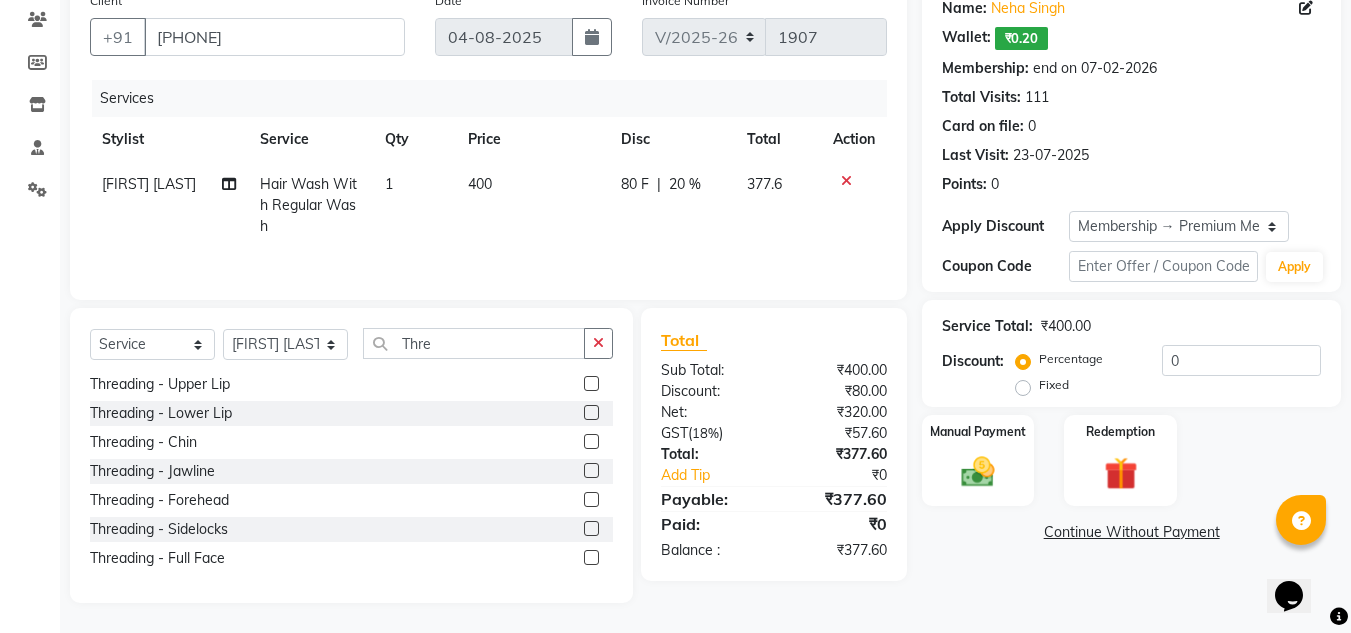 click 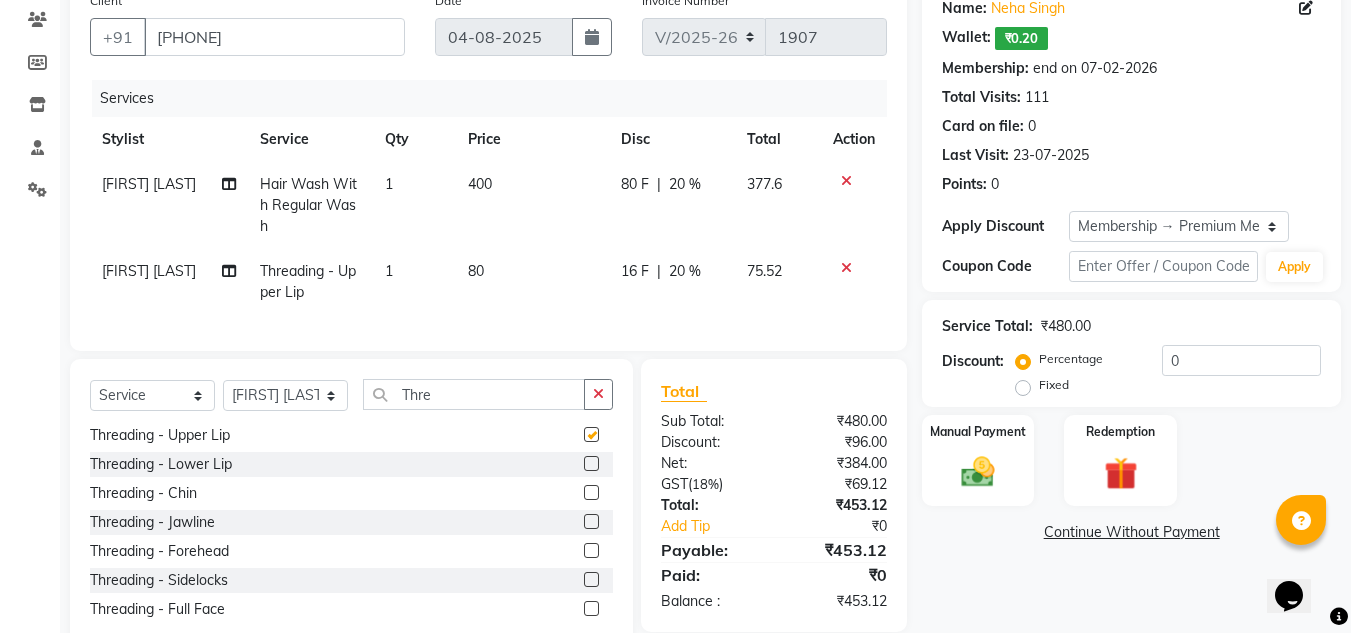 checkbox on "false" 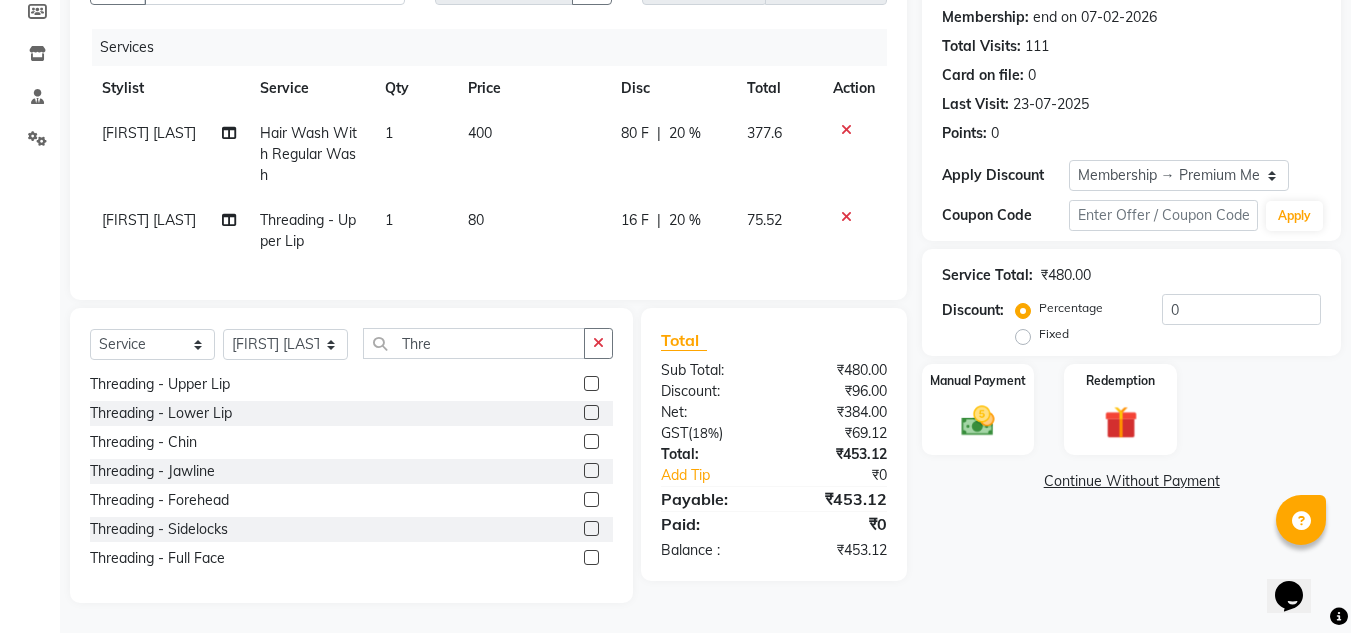 scroll, scrollTop: 234, scrollLeft: 0, axis: vertical 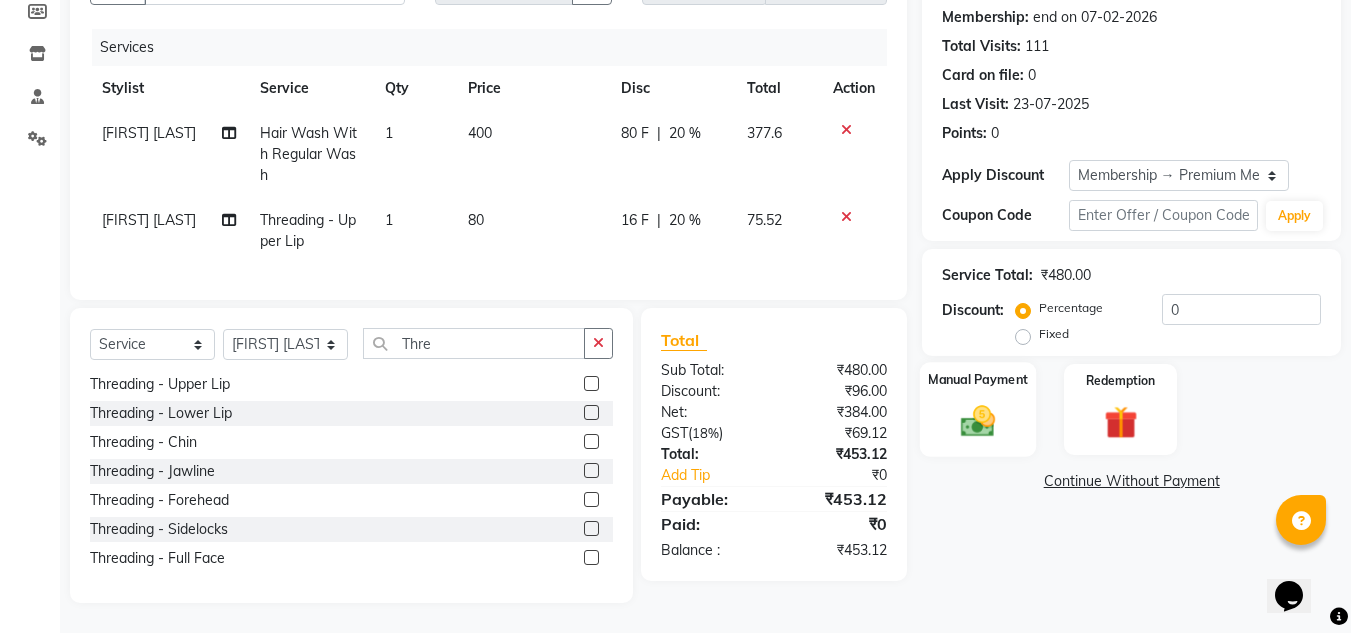 click on "Manual Payment" 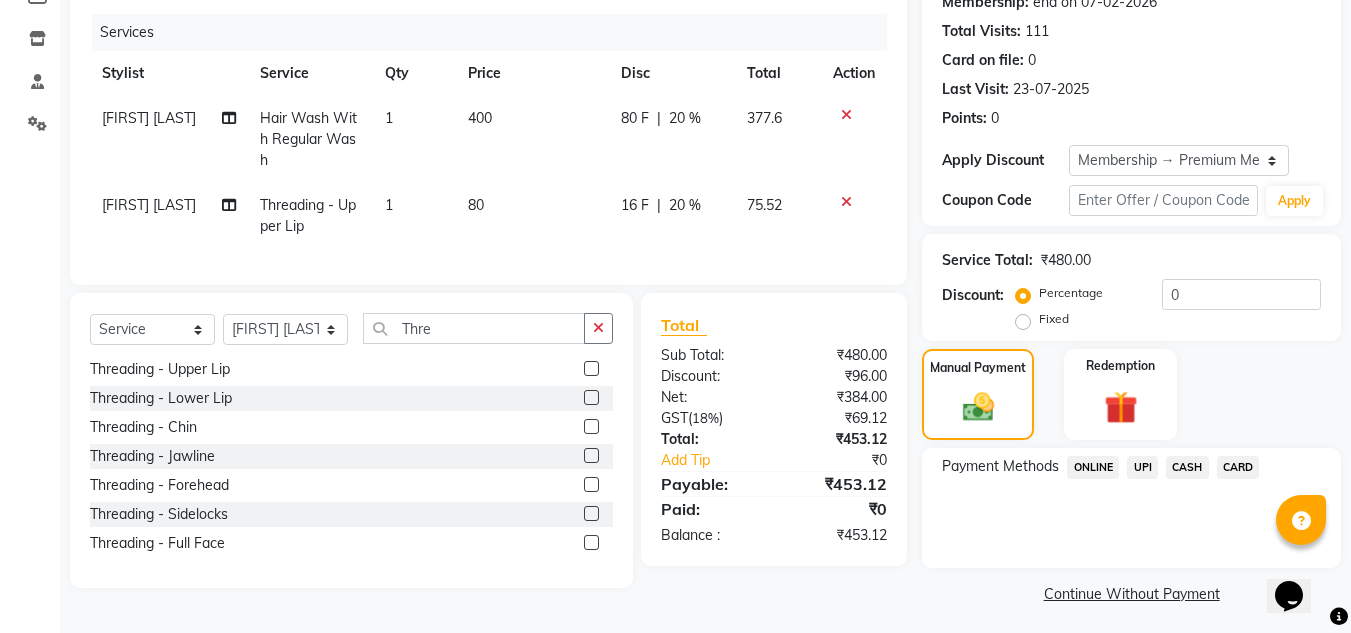 click on "CARD" 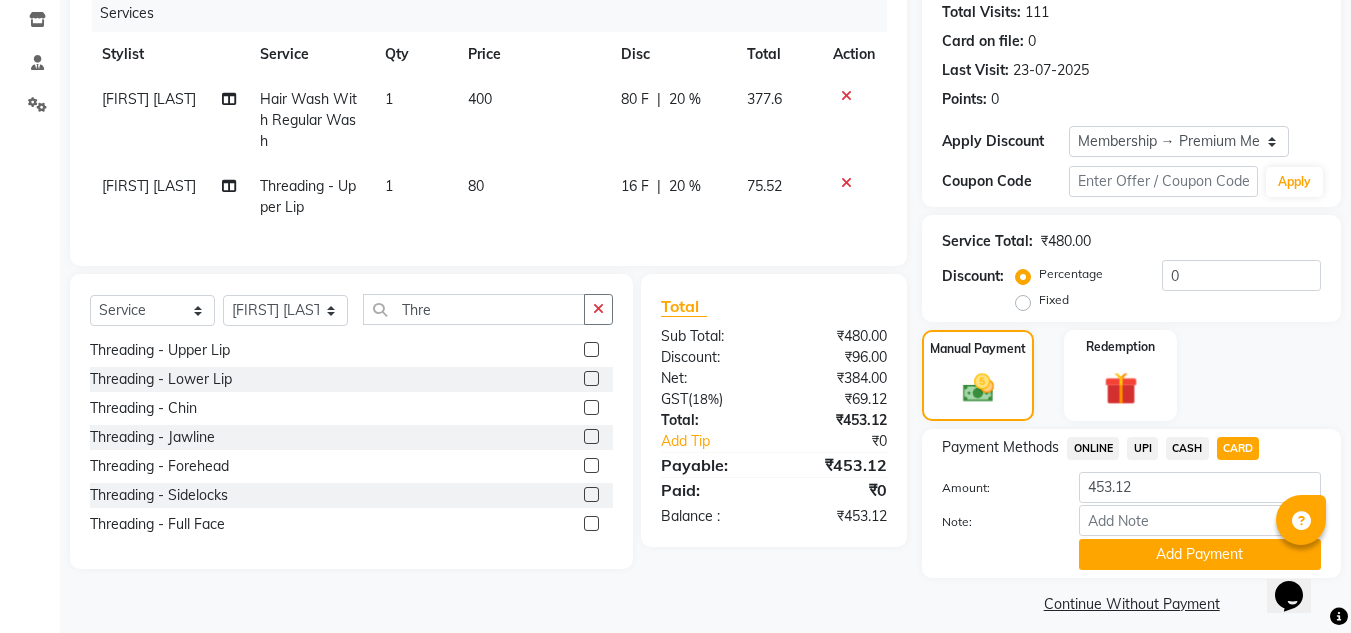 scroll, scrollTop: 269, scrollLeft: 0, axis: vertical 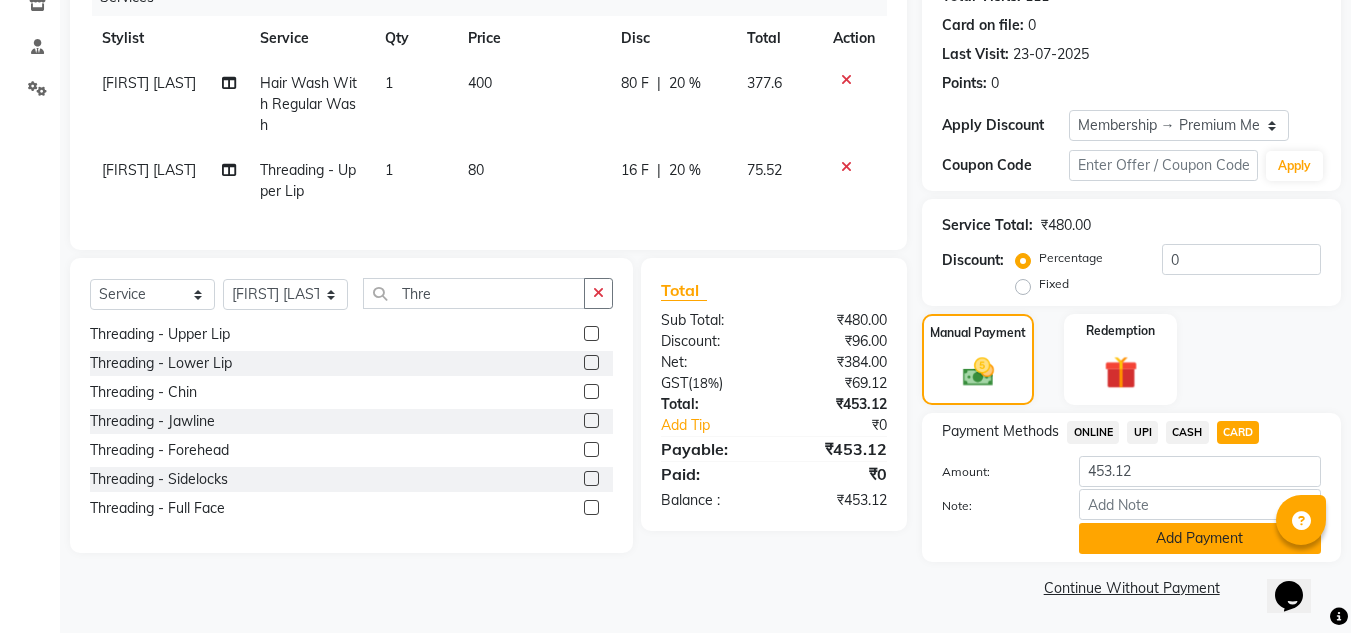 click on "Add Payment" 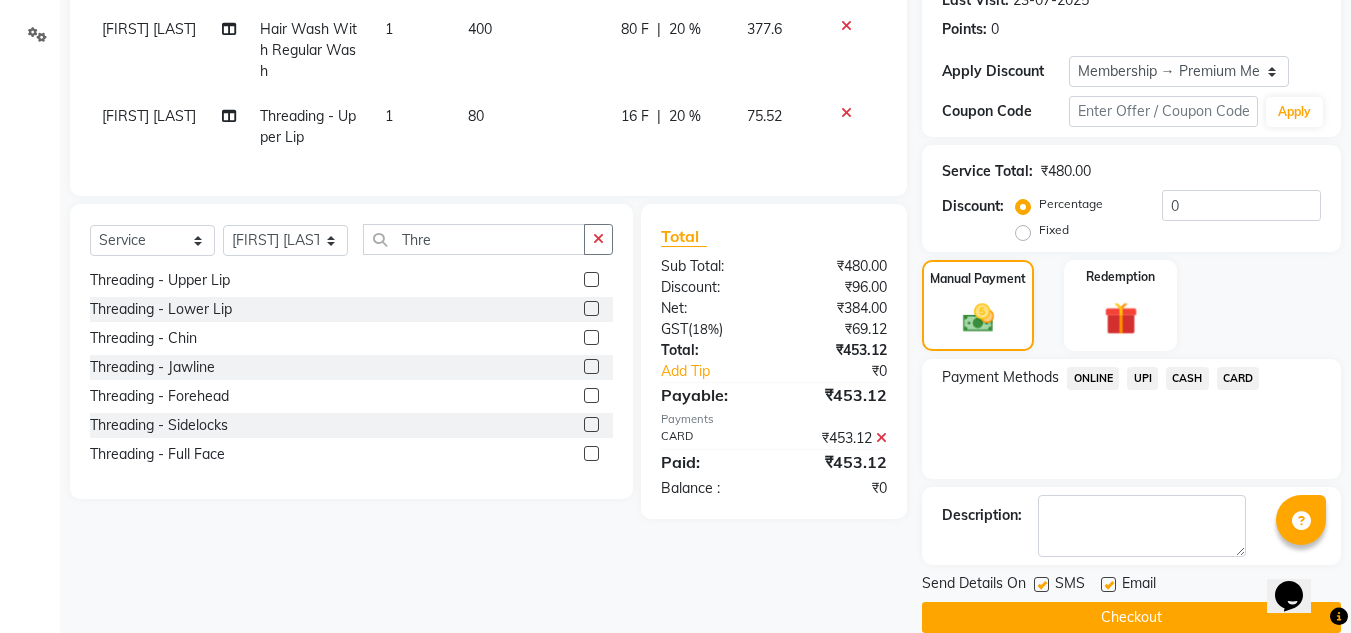 scroll, scrollTop: 353, scrollLeft: 0, axis: vertical 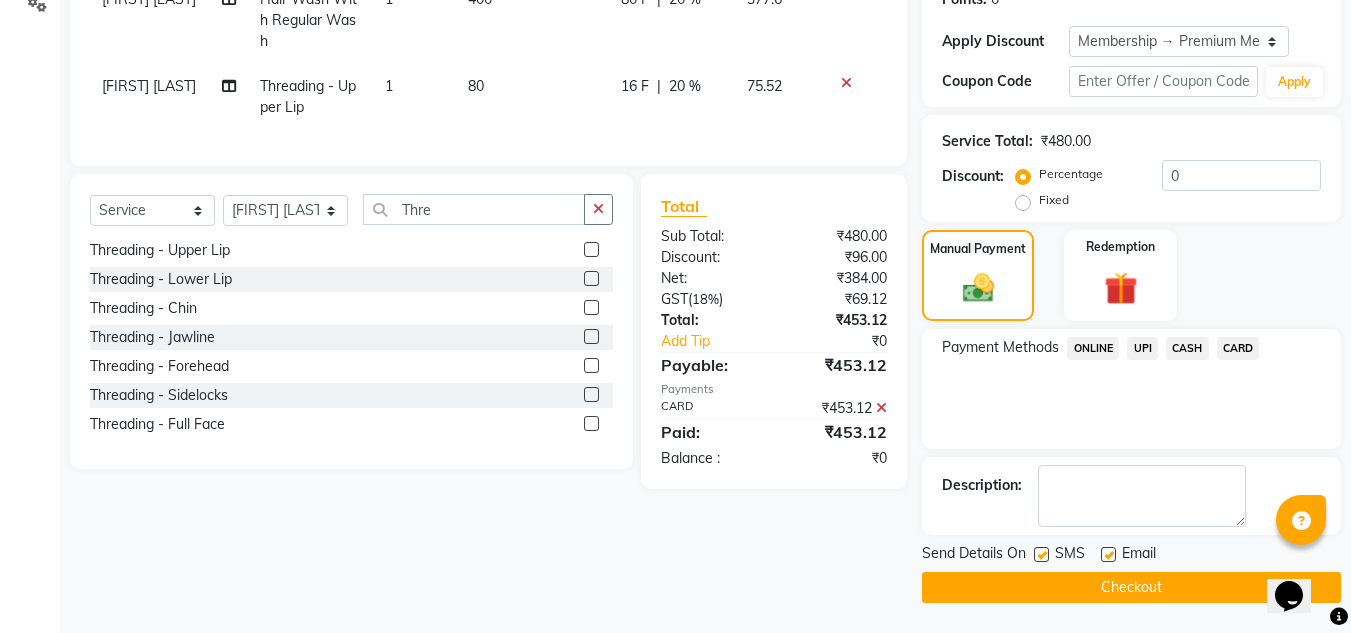 click 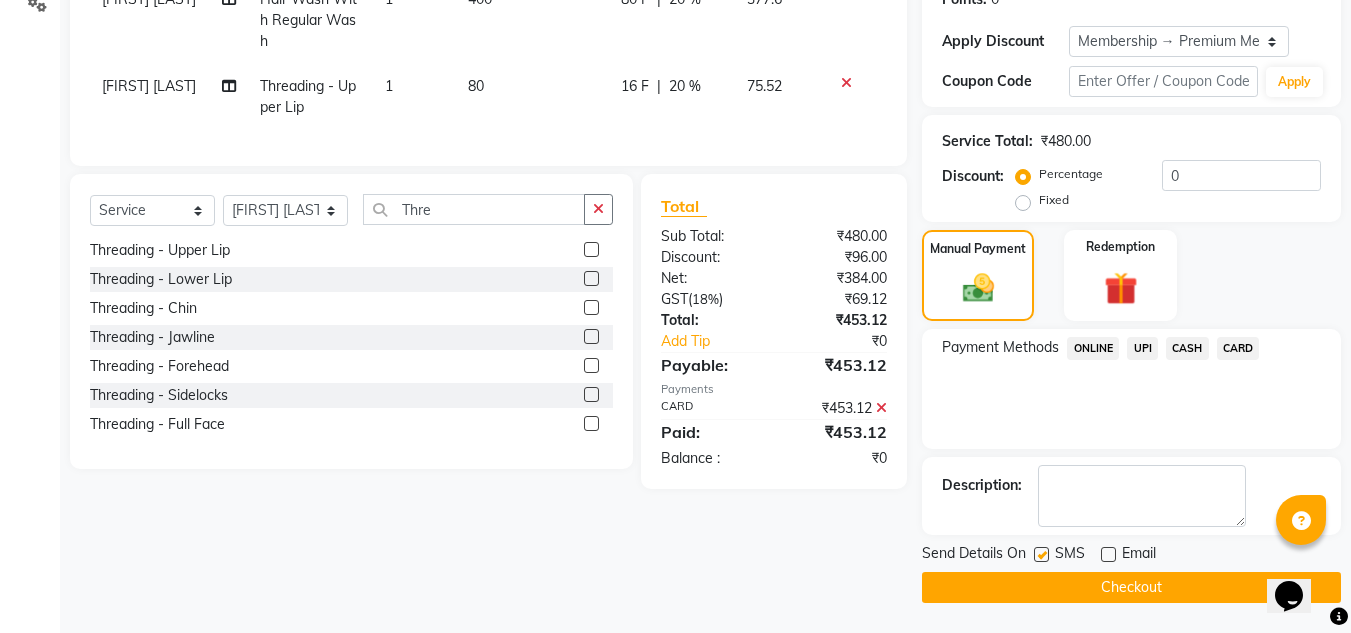 click on "Checkout" 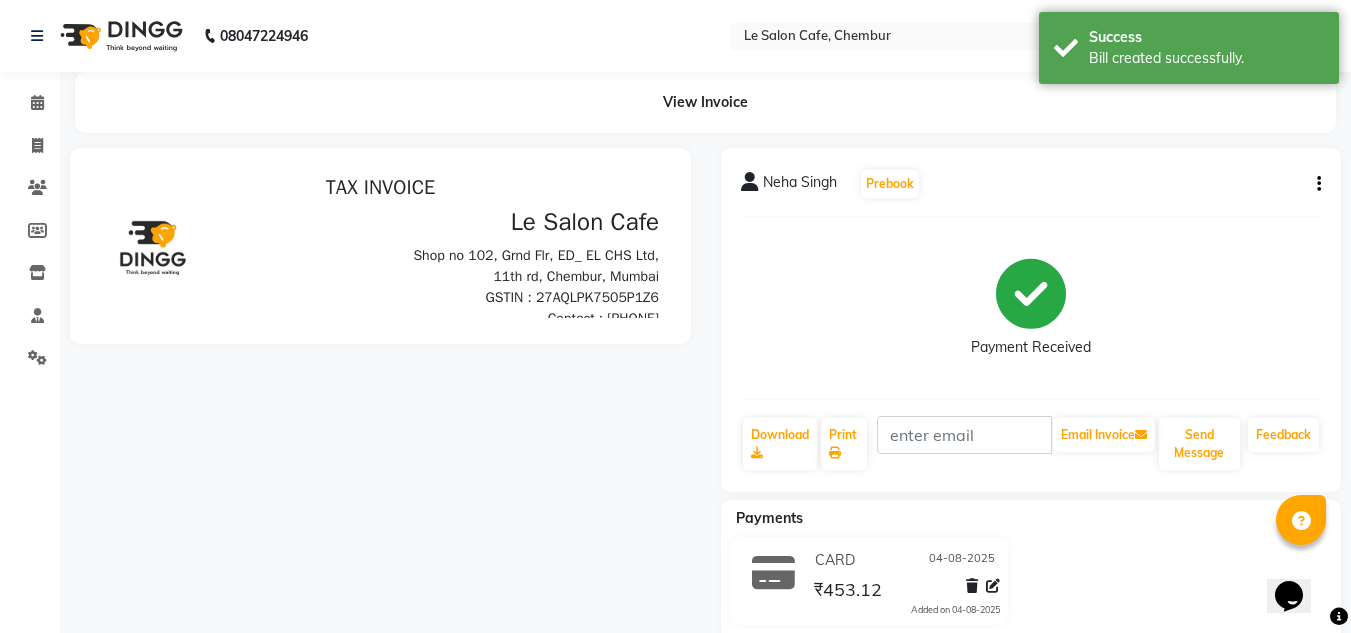 scroll, scrollTop: 0, scrollLeft: 0, axis: both 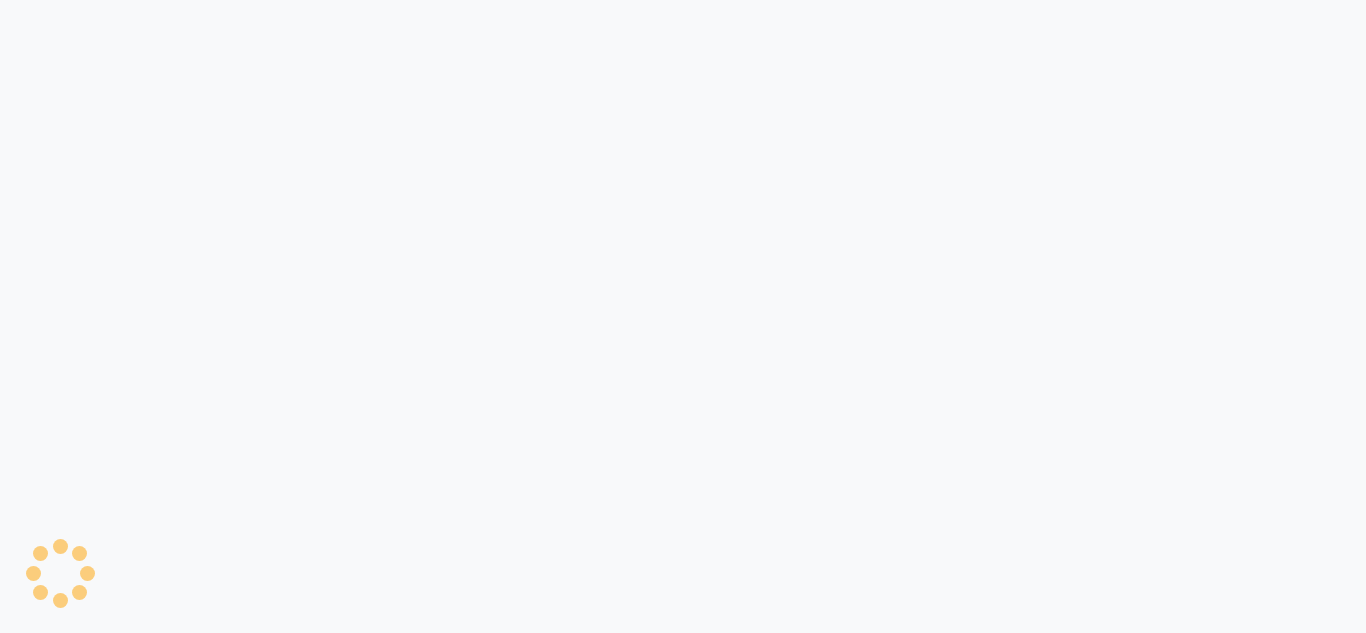 select on "594" 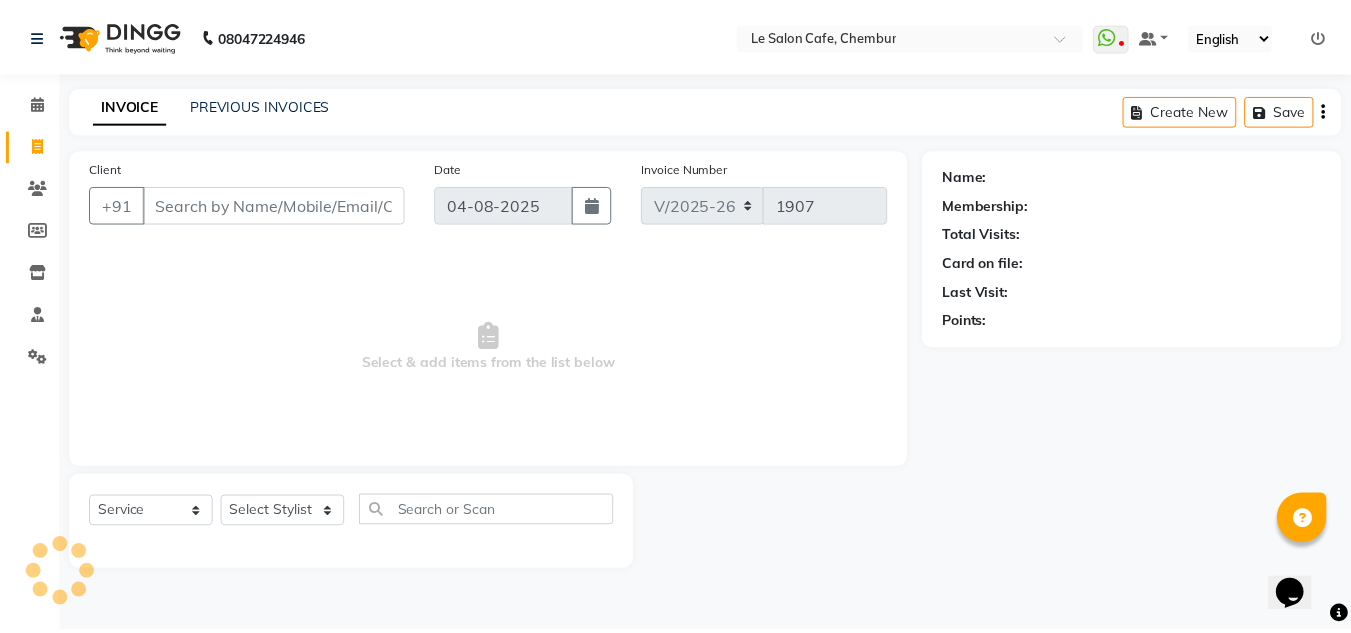 scroll, scrollTop: 0, scrollLeft: 0, axis: both 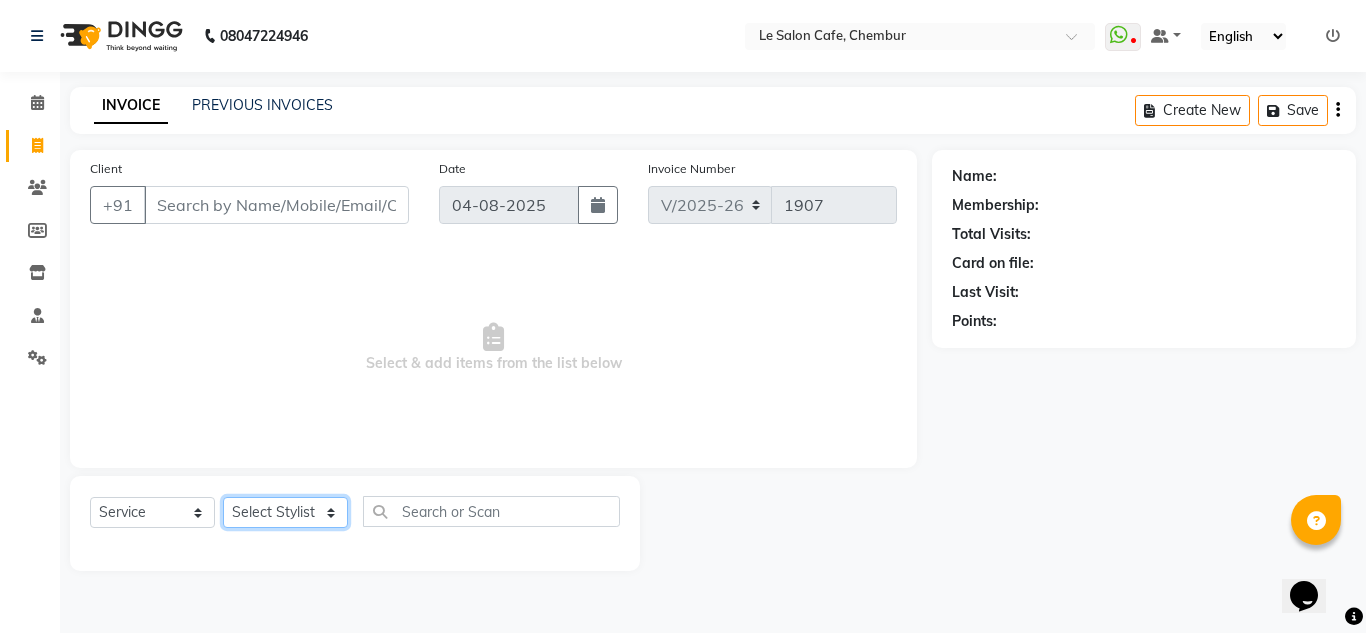 click on "Select Stylist Amandeep Kaur Kalsi Aniket Kadam  Faim Alvi  Front Desk  Muskan Khan  Pooja Kolge Reena Shaukat Ali  Salman Ansari  Shailendra Chauhan  Shekhar Sangle Soniyaa Varma Suchita Mistry" 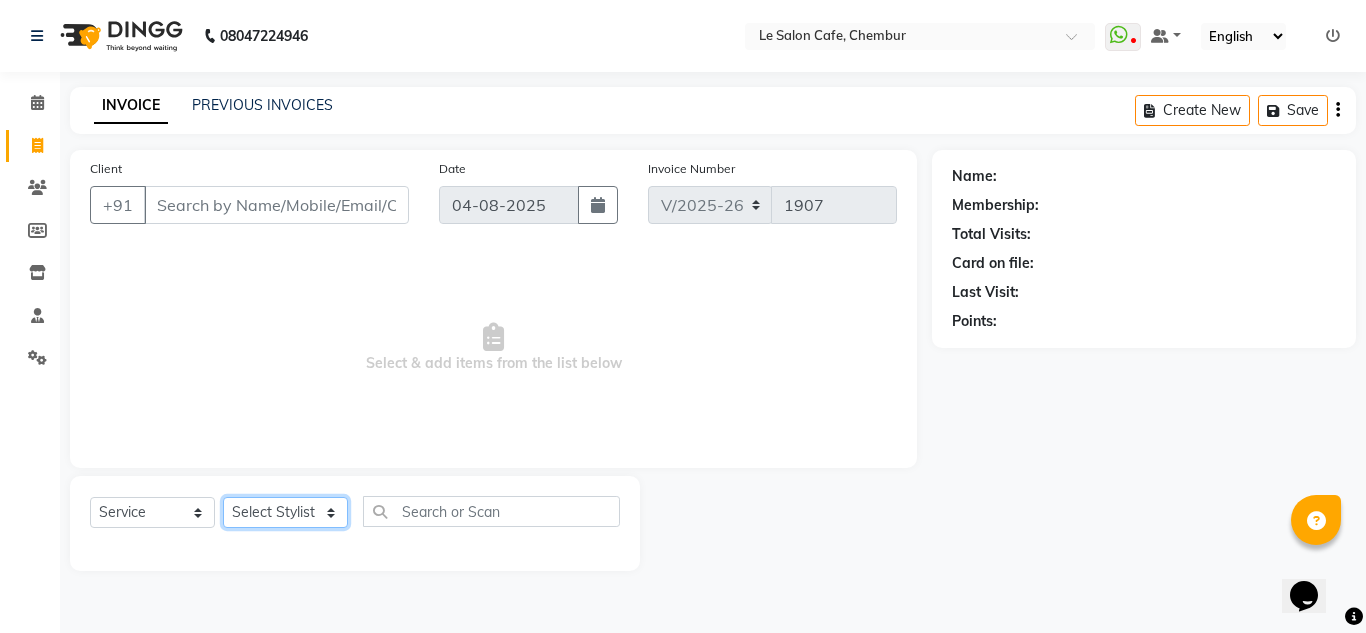 select on "86050" 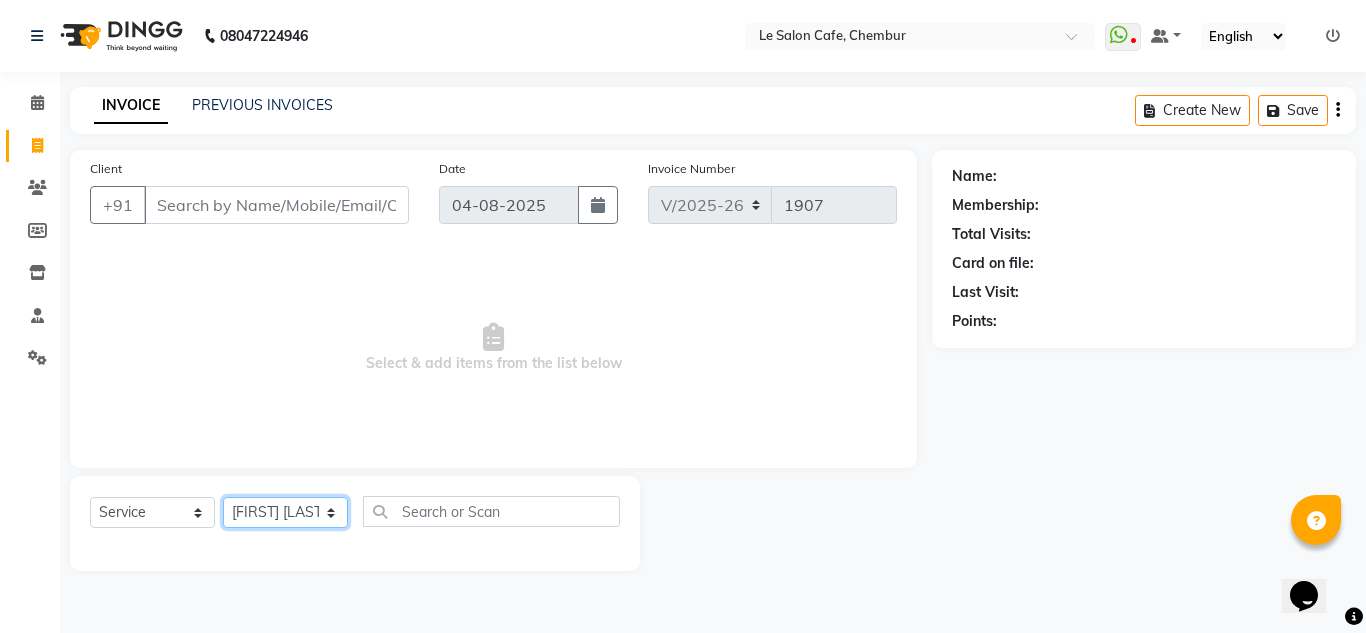 click on "Select Stylist Amandeep Kaur Kalsi Aniket Kadam  Faim Alvi  Front Desk  Muskan Khan  Pooja Kolge Reena Shaukat Ali  Salman Ansari  Shailendra Chauhan  Shekhar Sangle Soniyaa Varma Suchita Mistry" 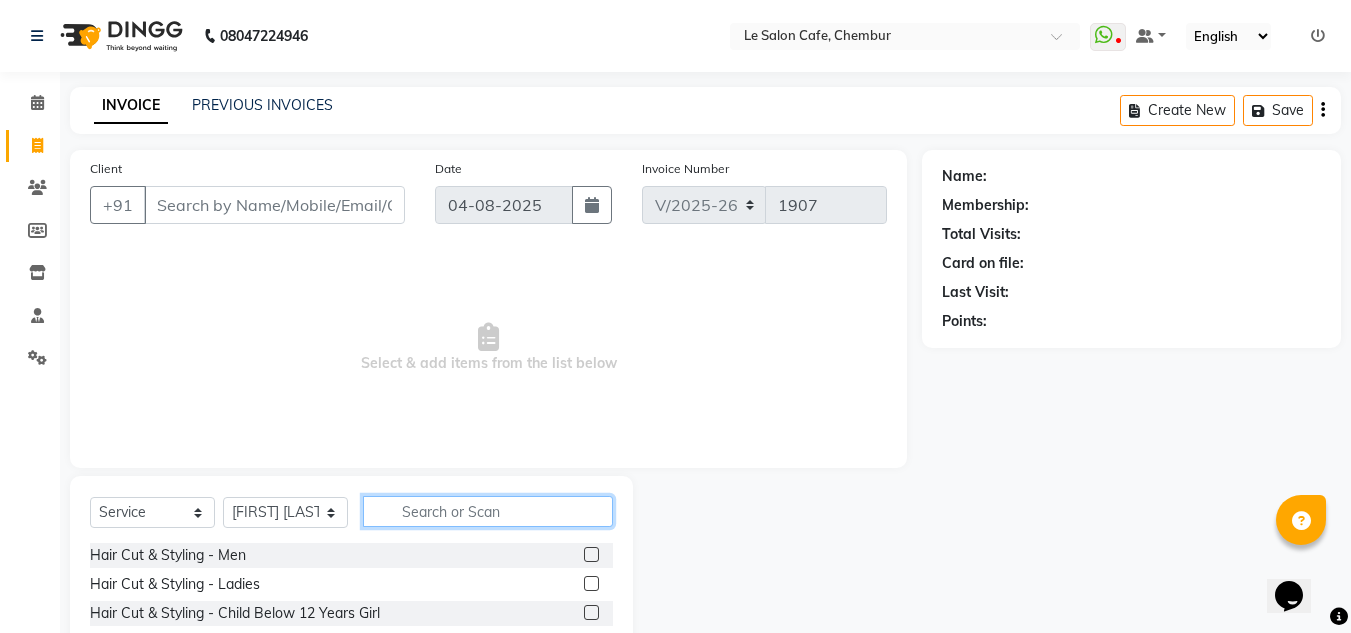 click 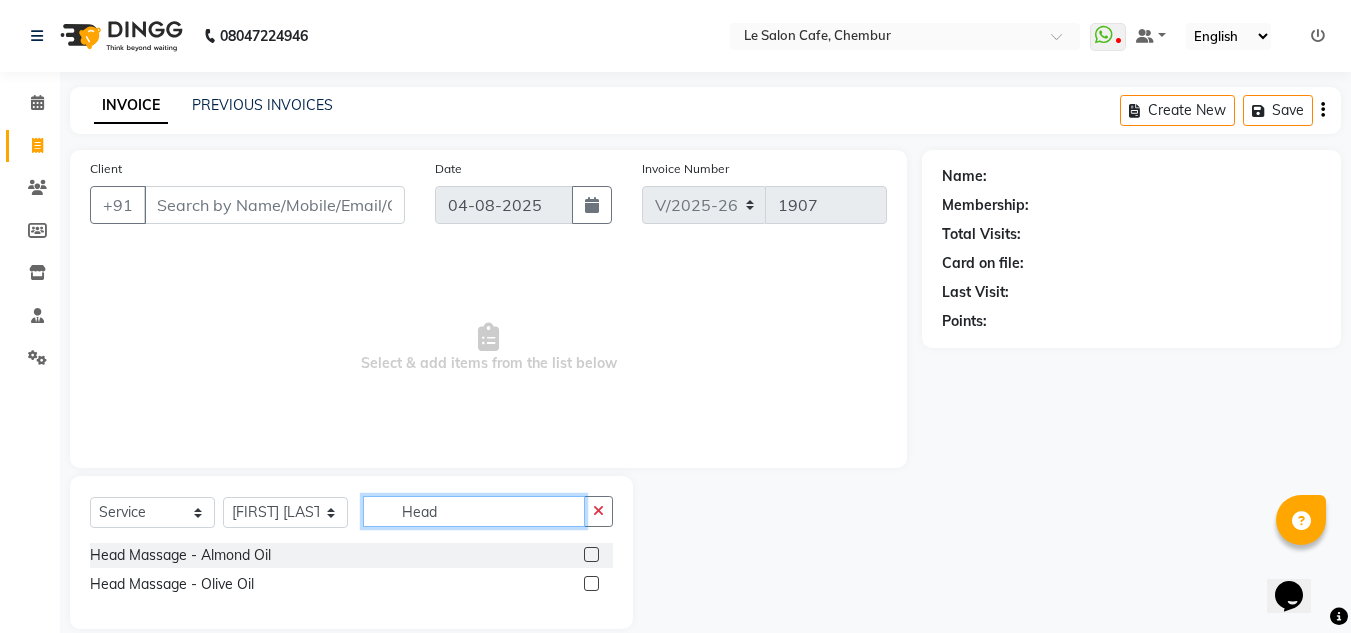 type on "Head" 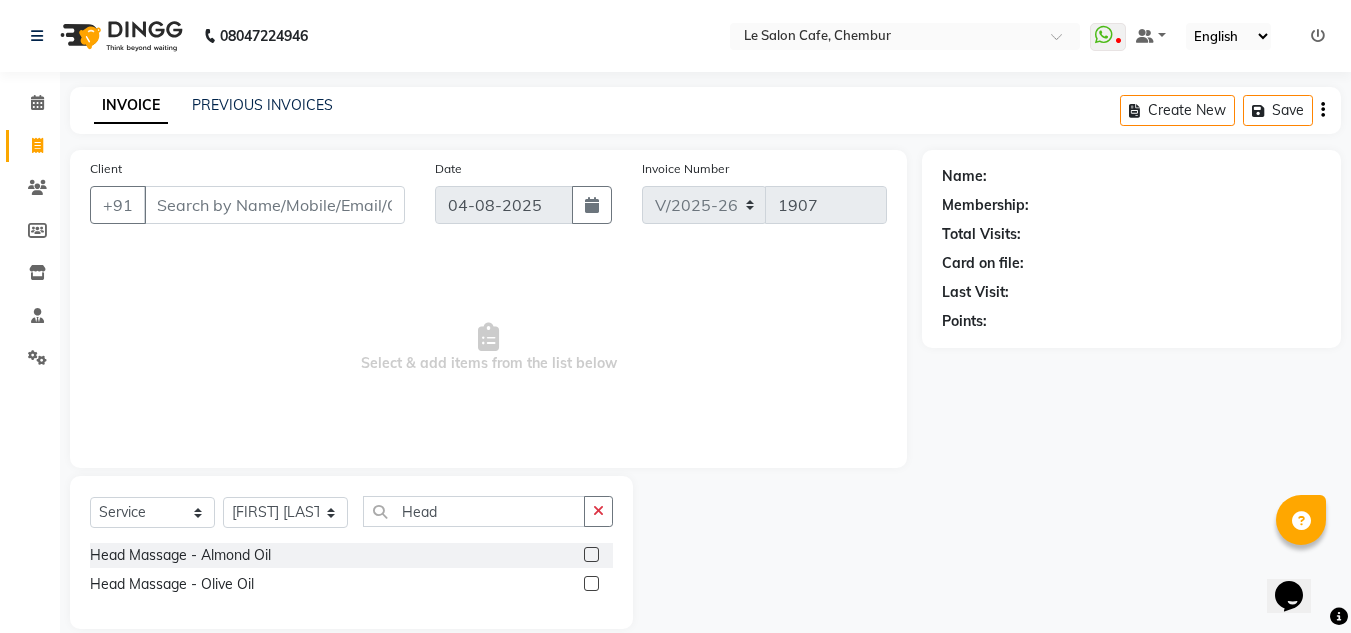 click 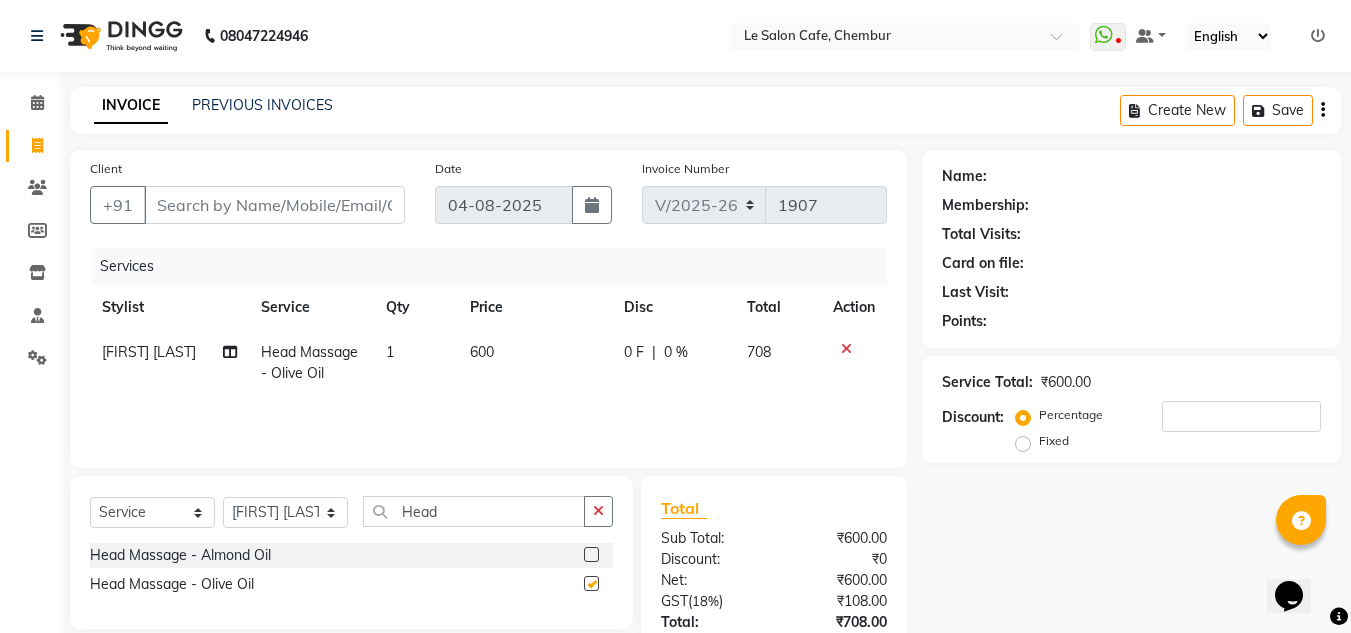 checkbox on "false" 